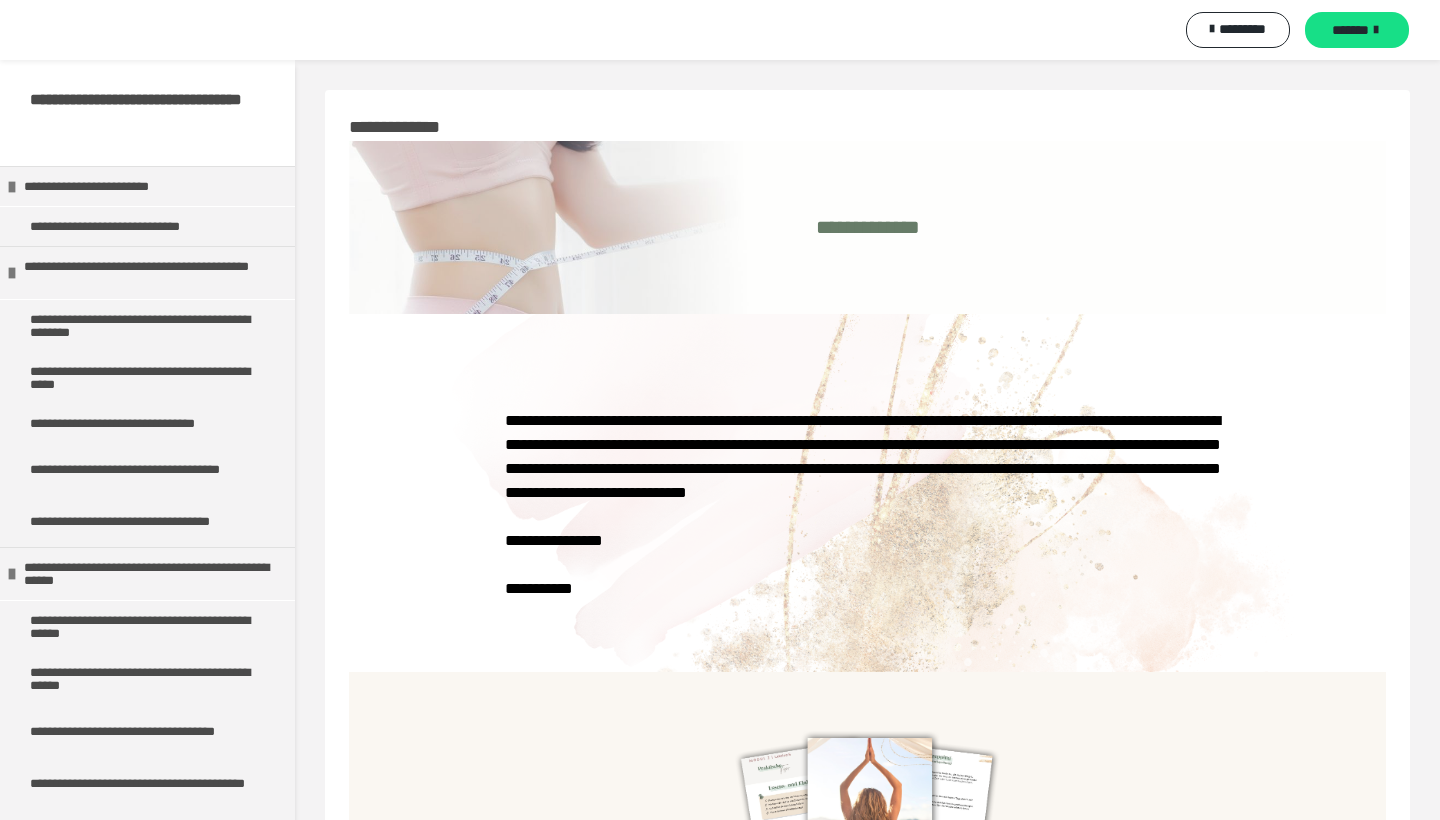 scroll, scrollTop: 440, scrollLeft: 0, axis: vertical 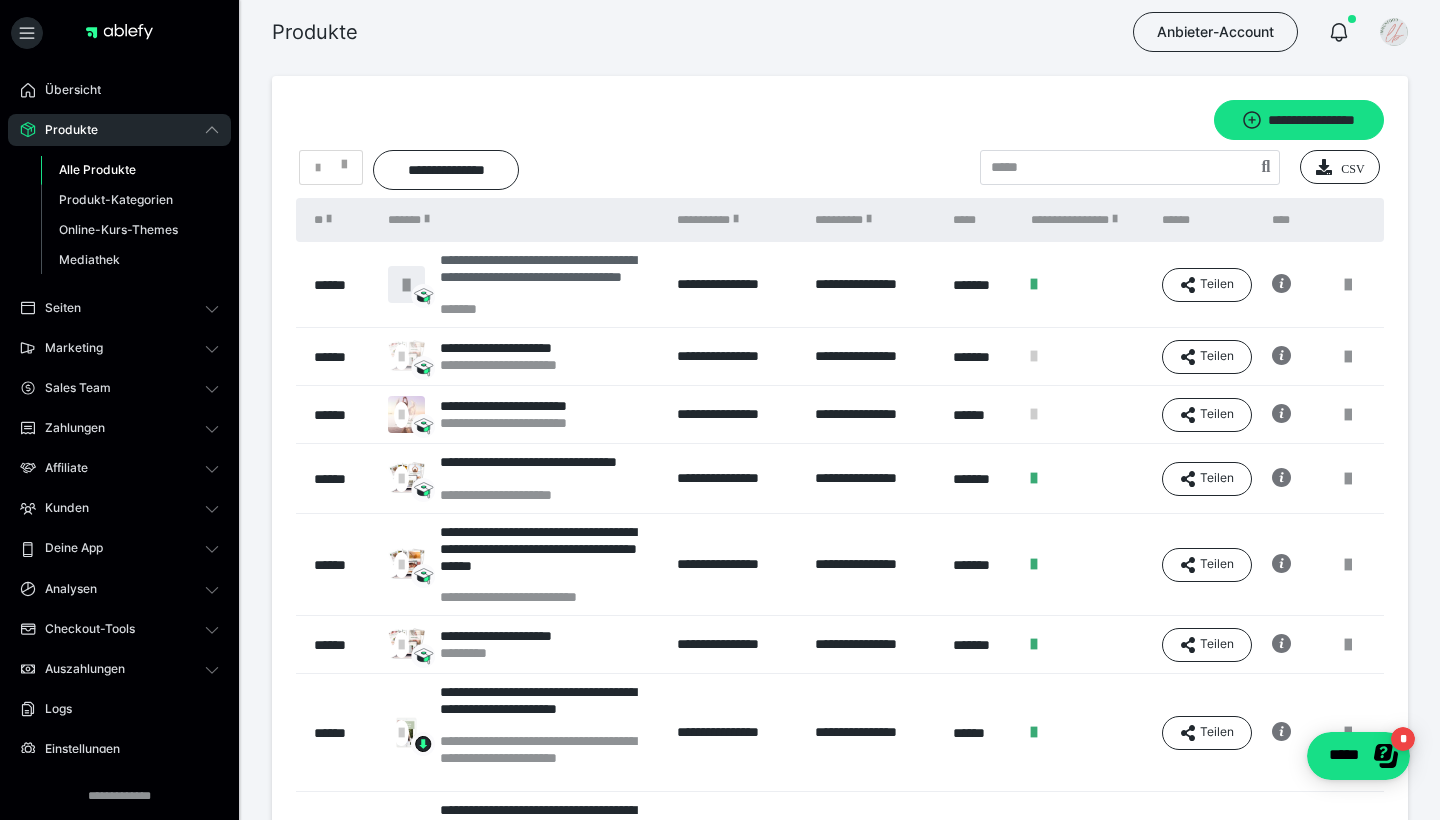 click on "**********" at bounding box center [548, 276] 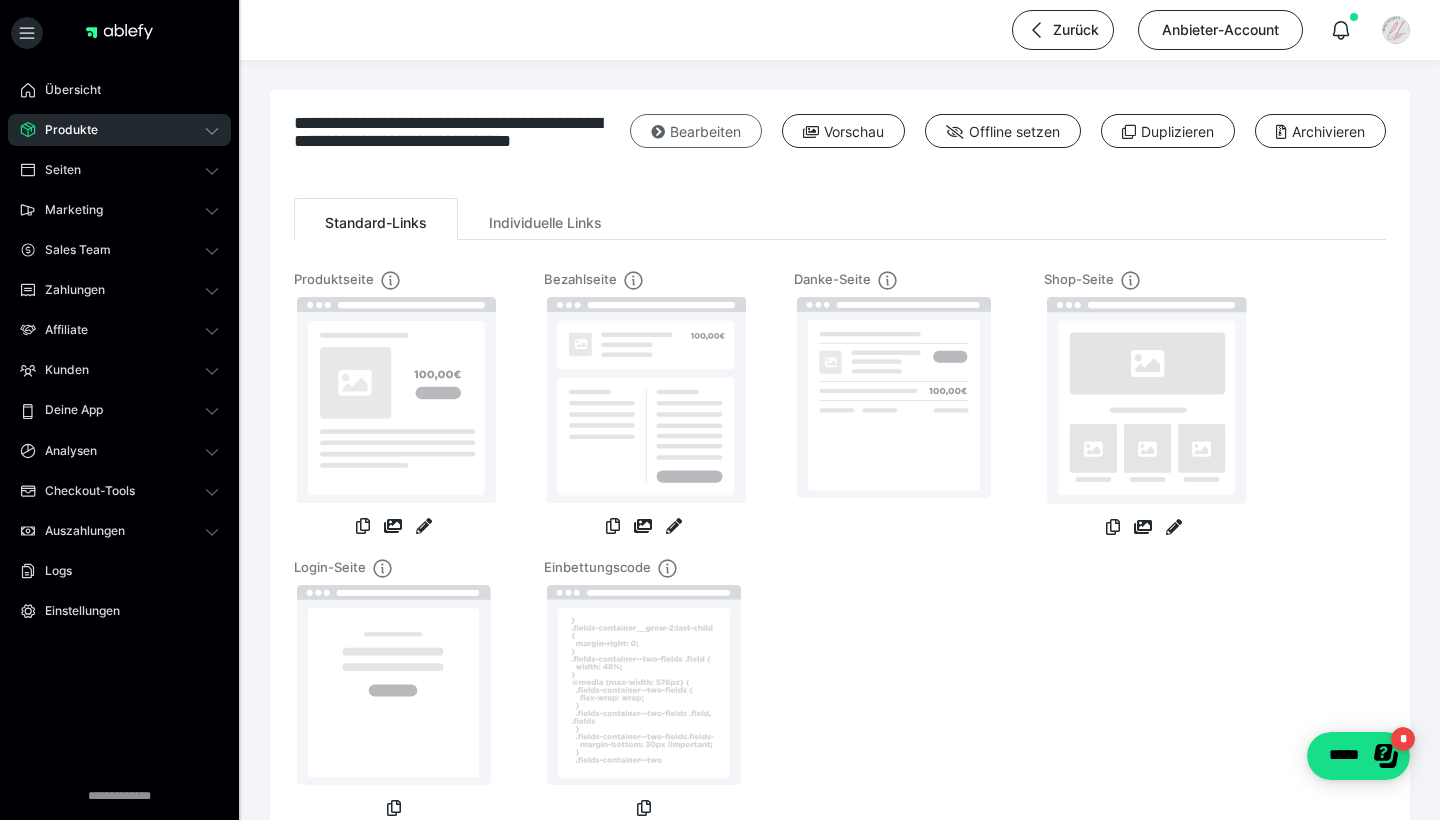 click on "Bearbeiten" at bounding box center (696, 131) 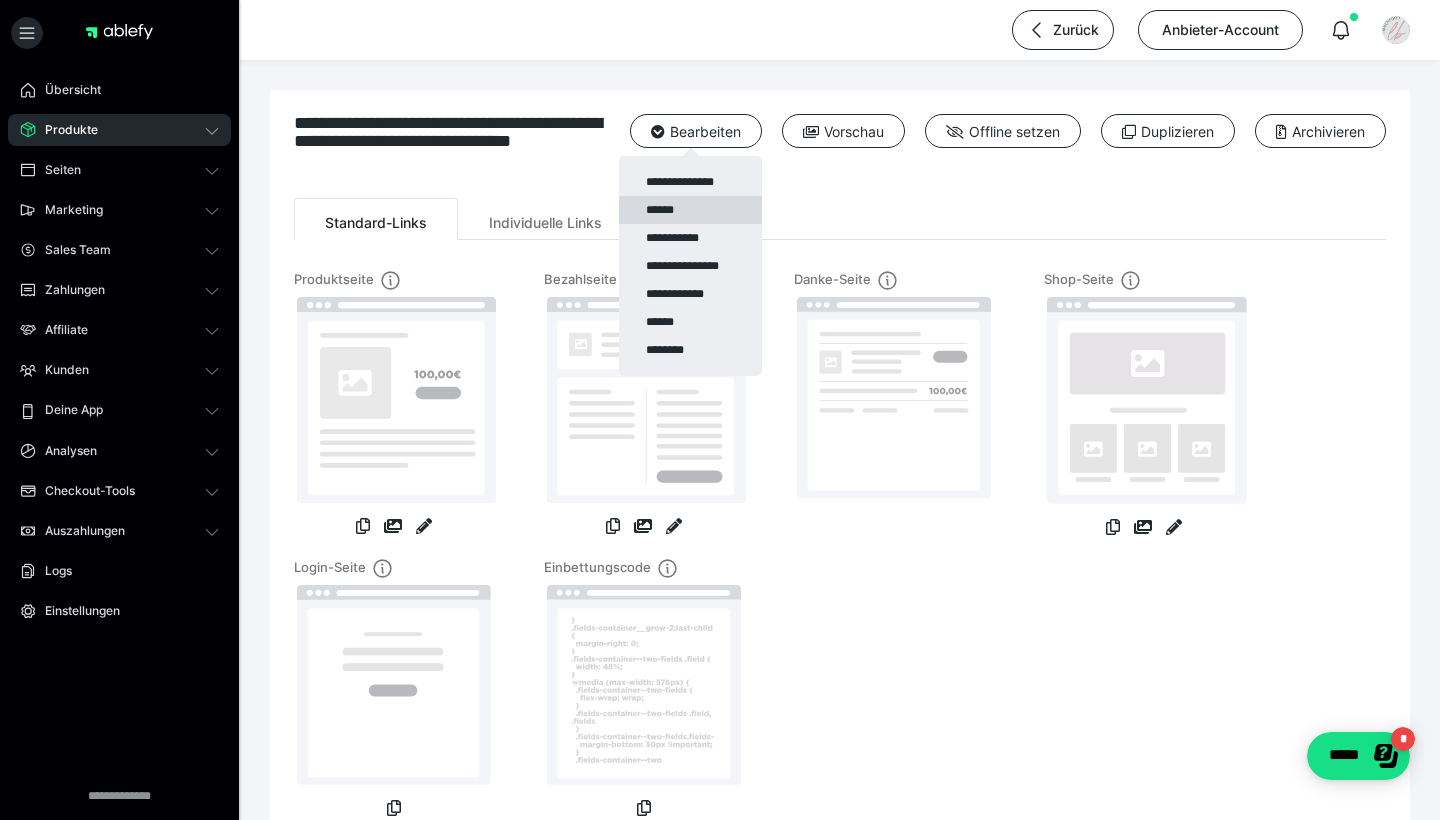 click on "******" at bounding box center [690, 210] 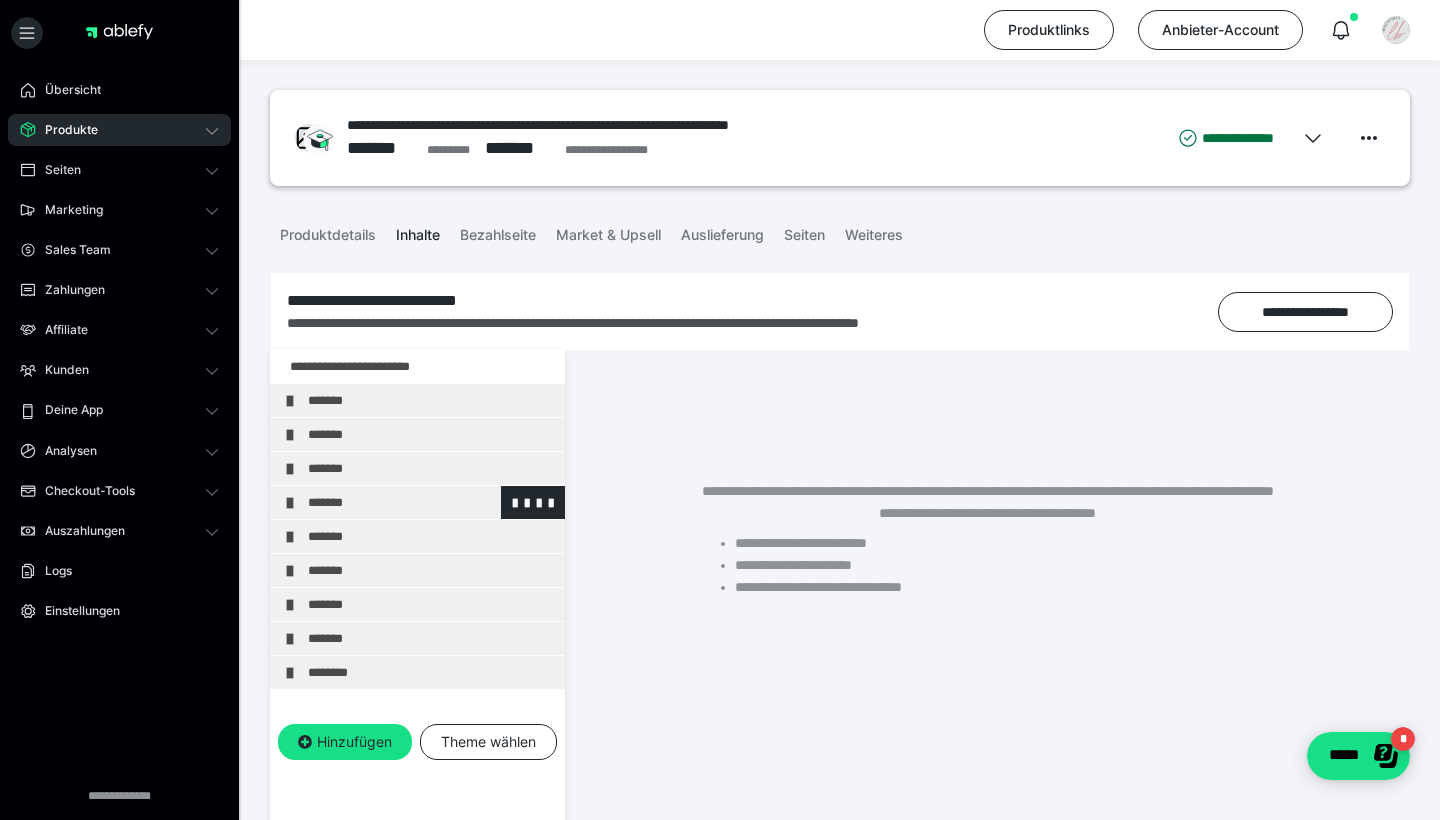 click on "*******" at bounding box center (431, 502) 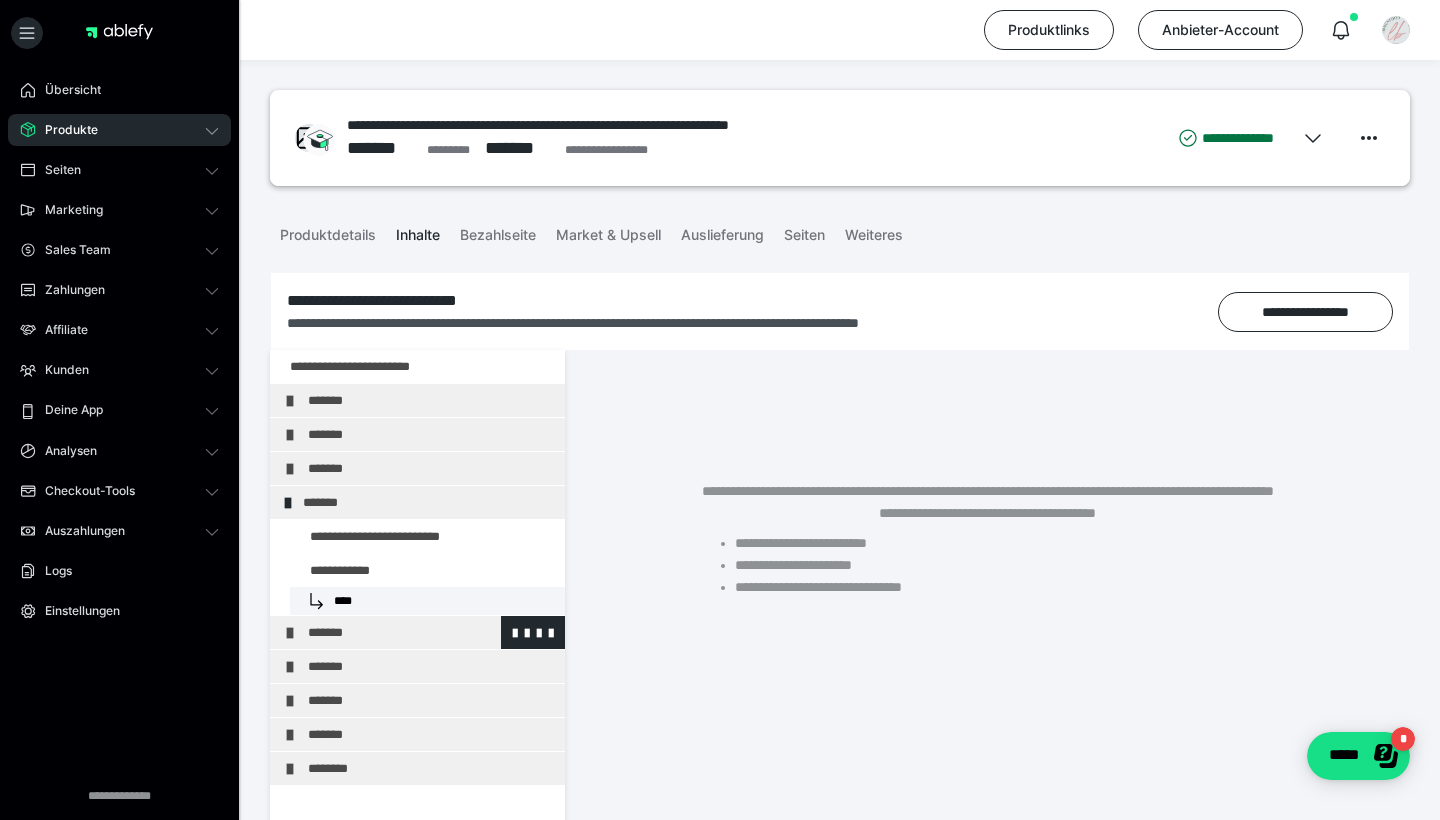 click on "*******" at bounding box center [431, 632] 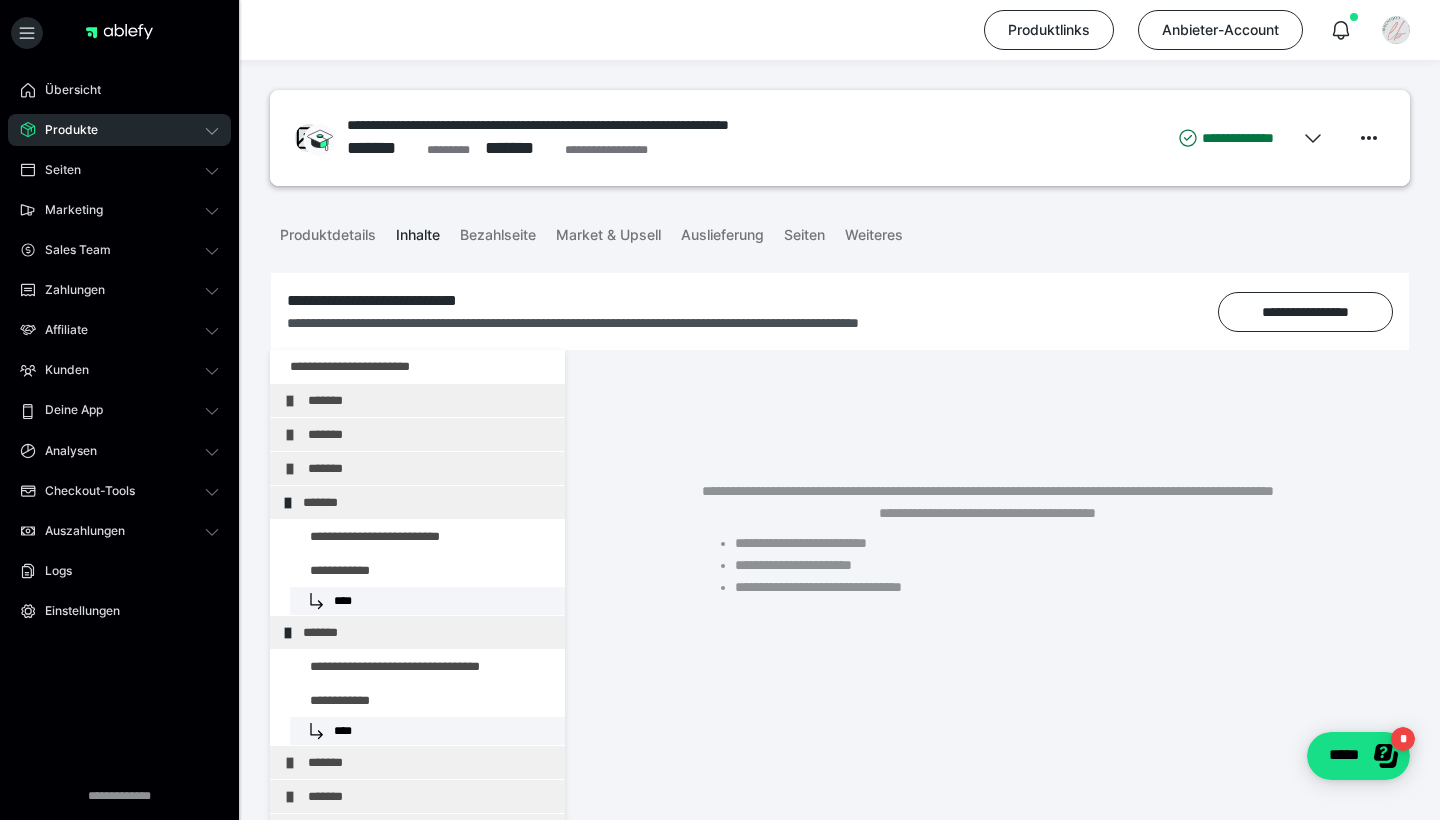 scroll, scrollTop: 123, scrollLeft: 0, axis: vertical 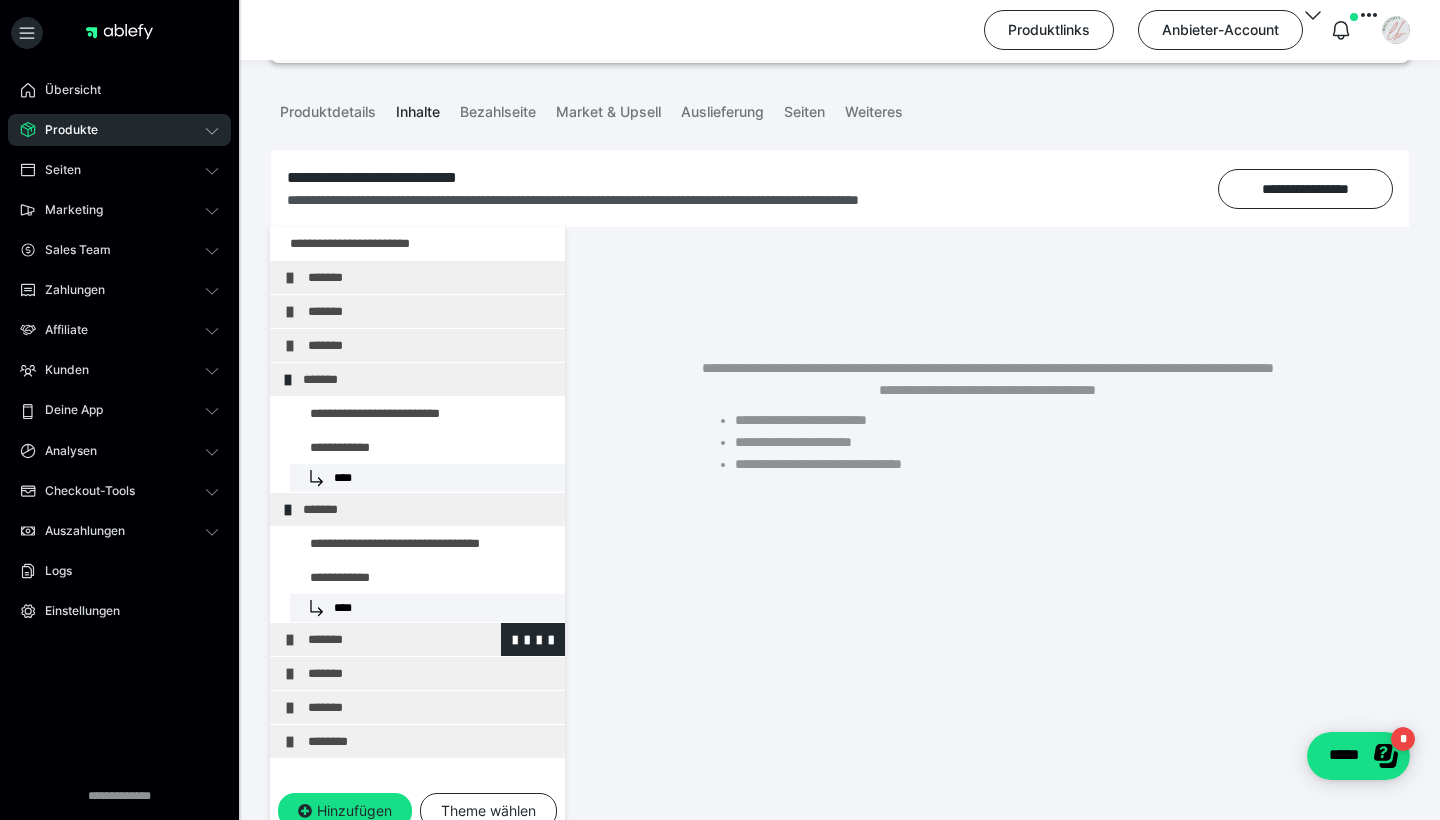 click on "*******" at bounding box center [431, 639] 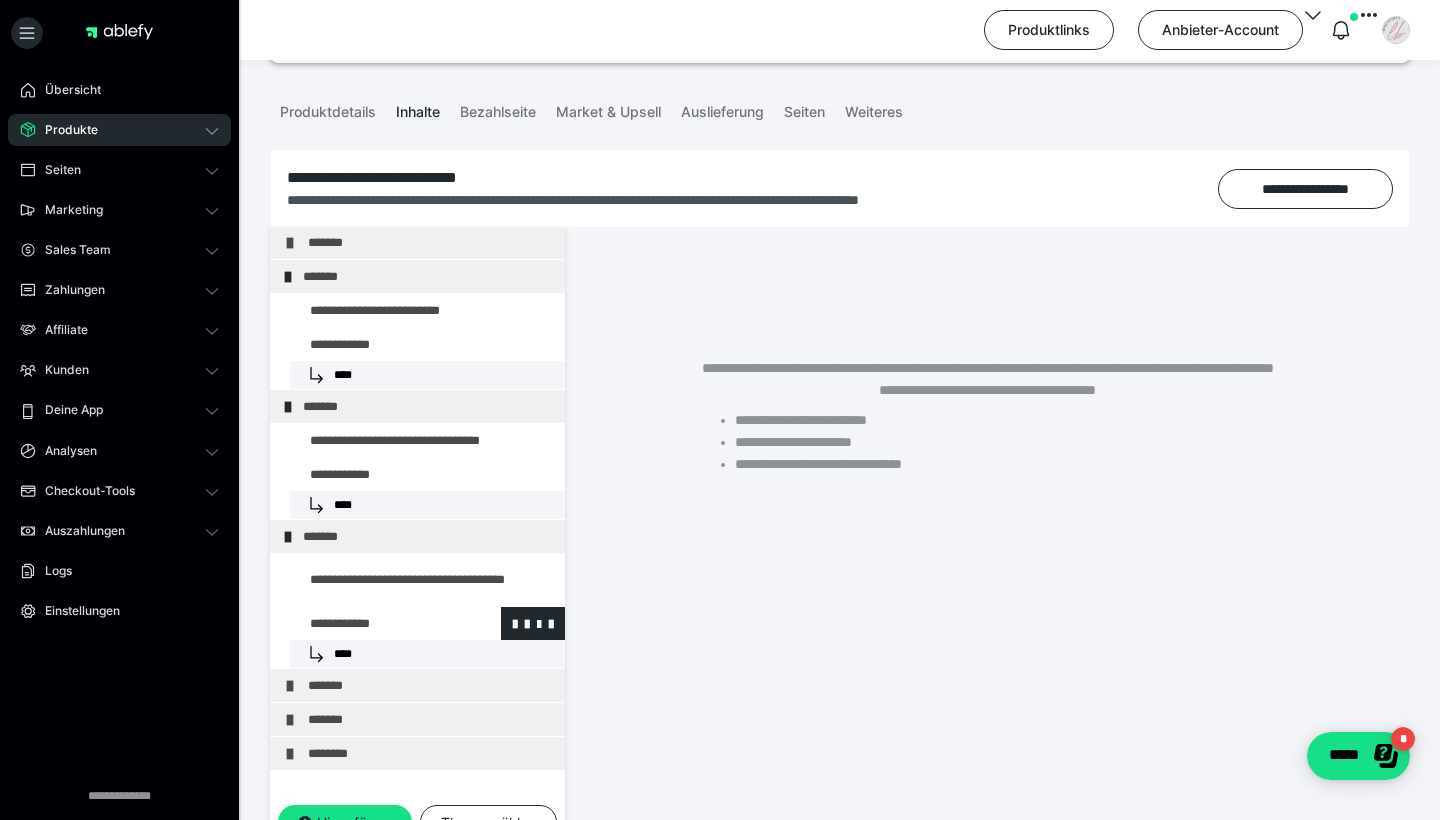 scroll, scrollTop: 102, scrollLeft: 0, axis: vertical 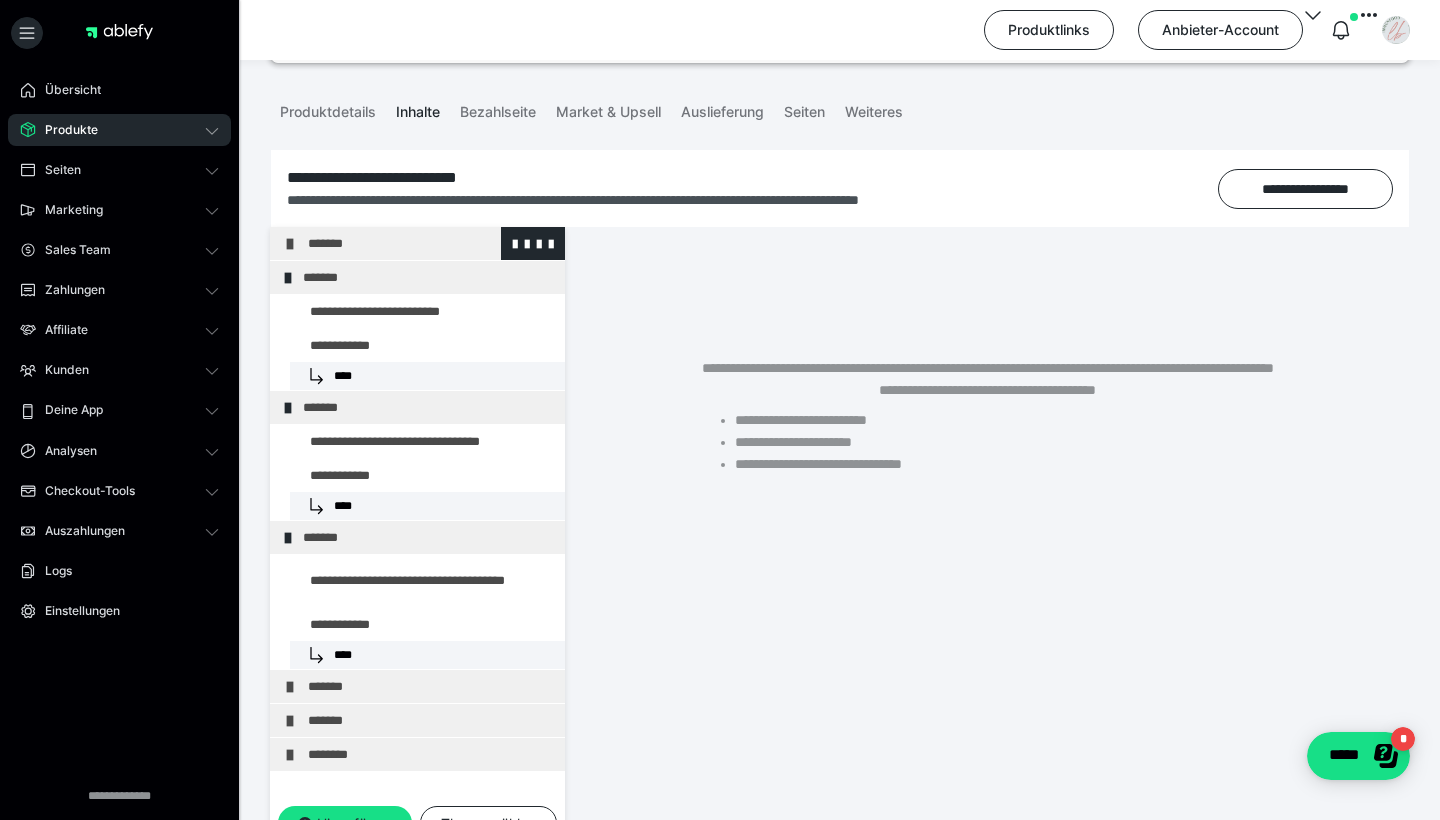 click on "*******" at bounding box center [431, 243] 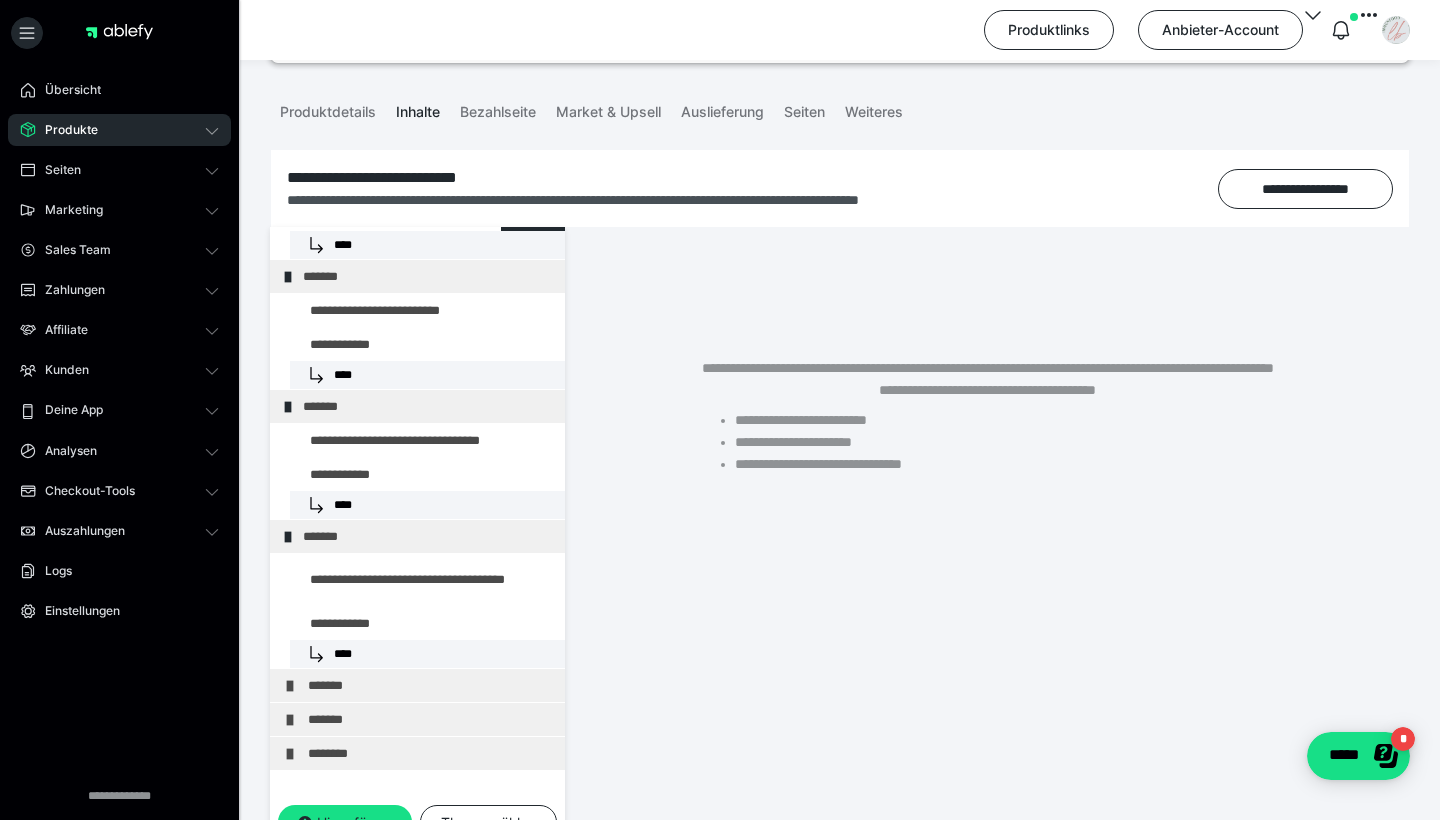 scroll, scrollTop: 217, scrollLeft: 0, axis: vertical 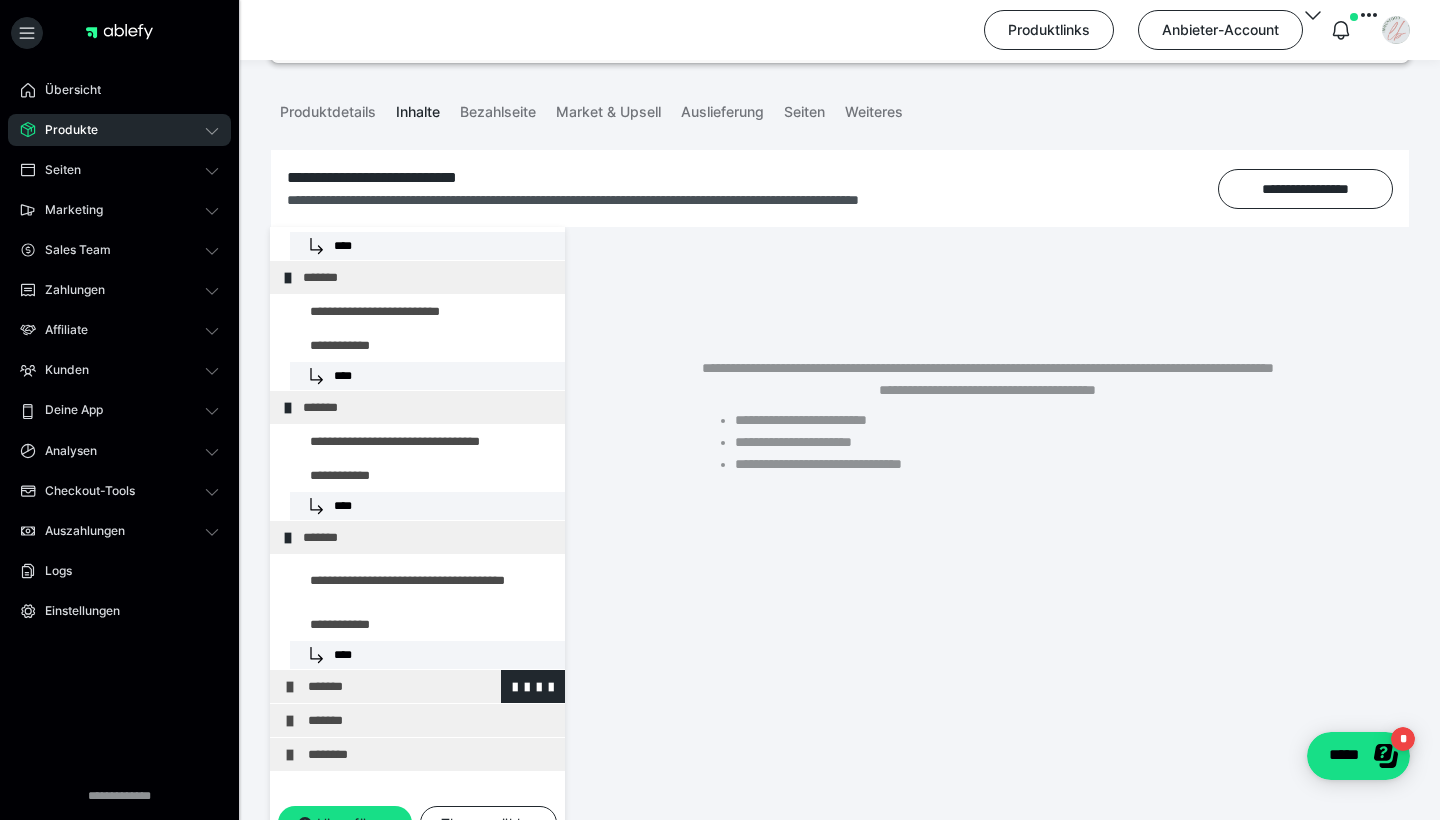 click on "*******" at bounding box center (431, 686) 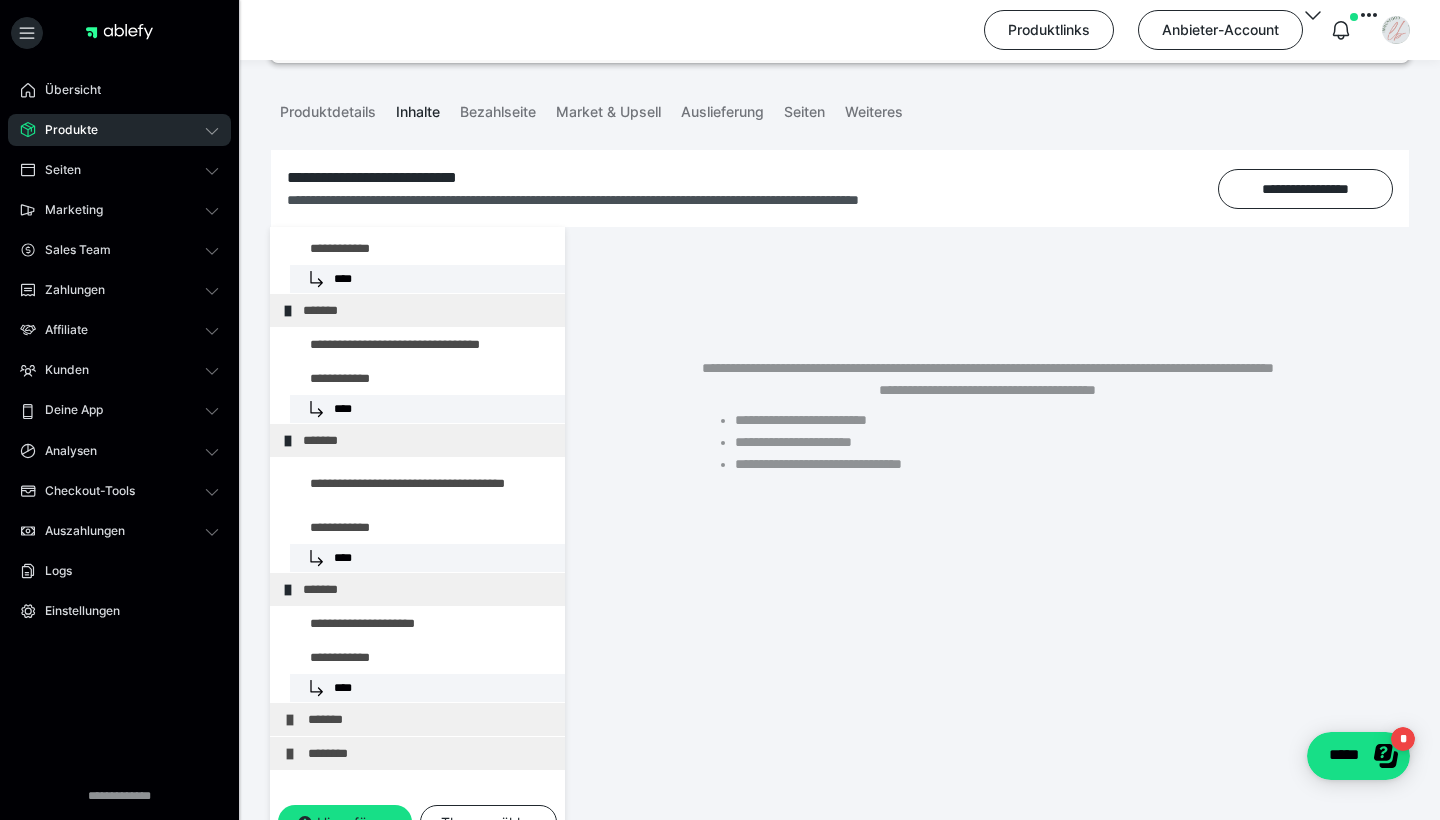 scroll, scrollTop: 313, scrollLeft: 0, axis: vertical 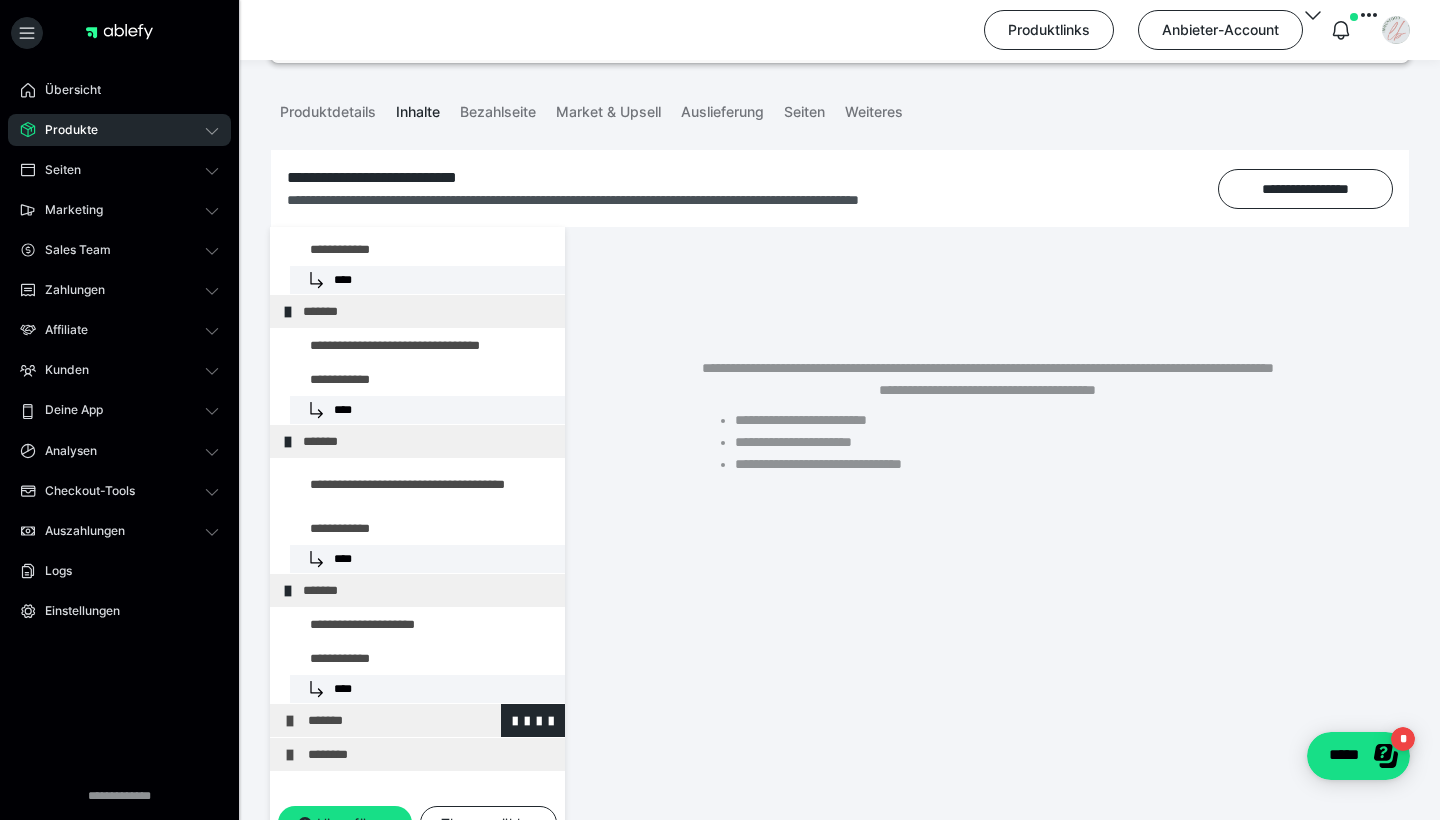 click on "*******" at bounding box center [431, 720] 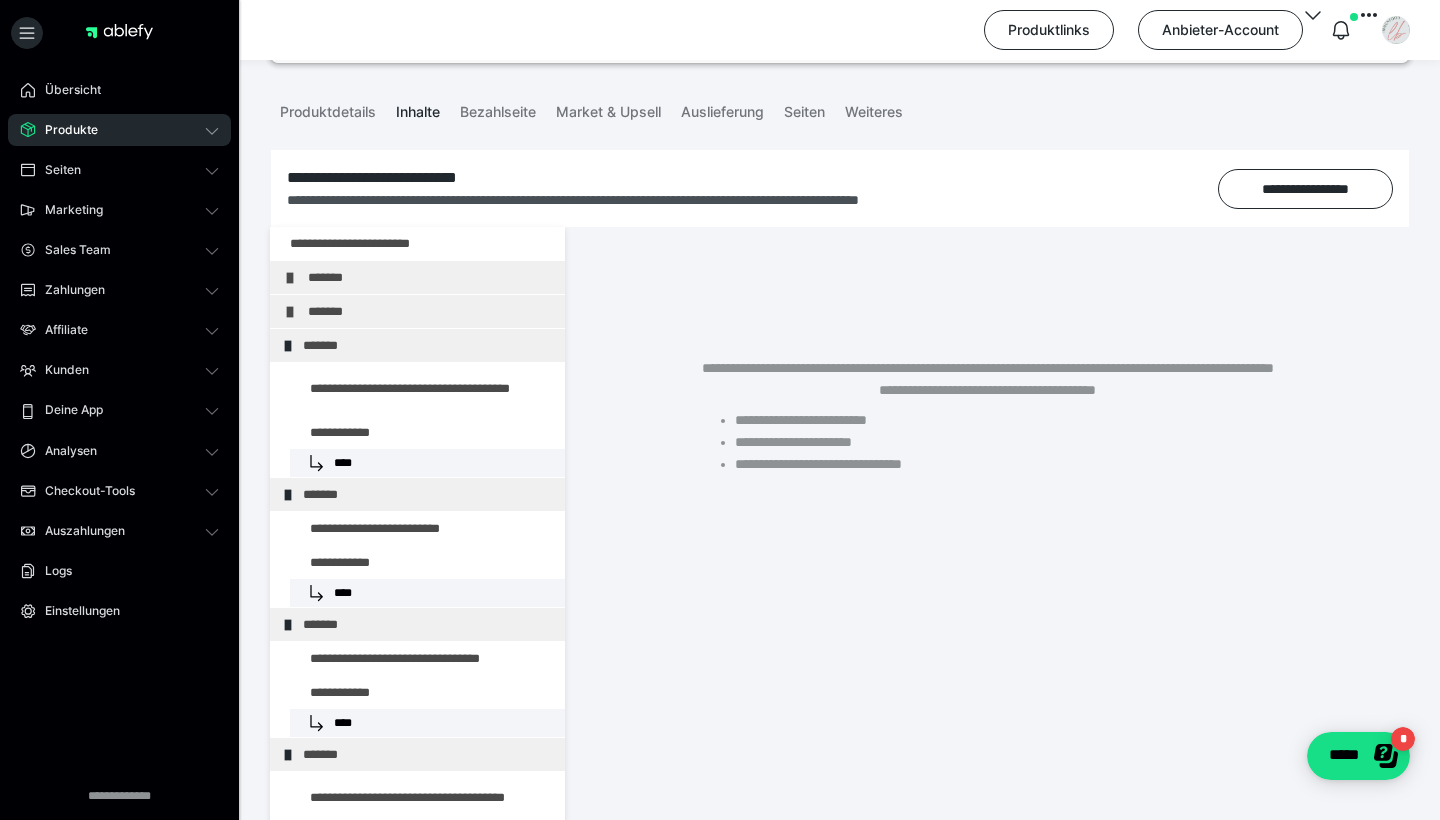 scroll, scrollTop: 0, scrollLeft: 0, axis: both 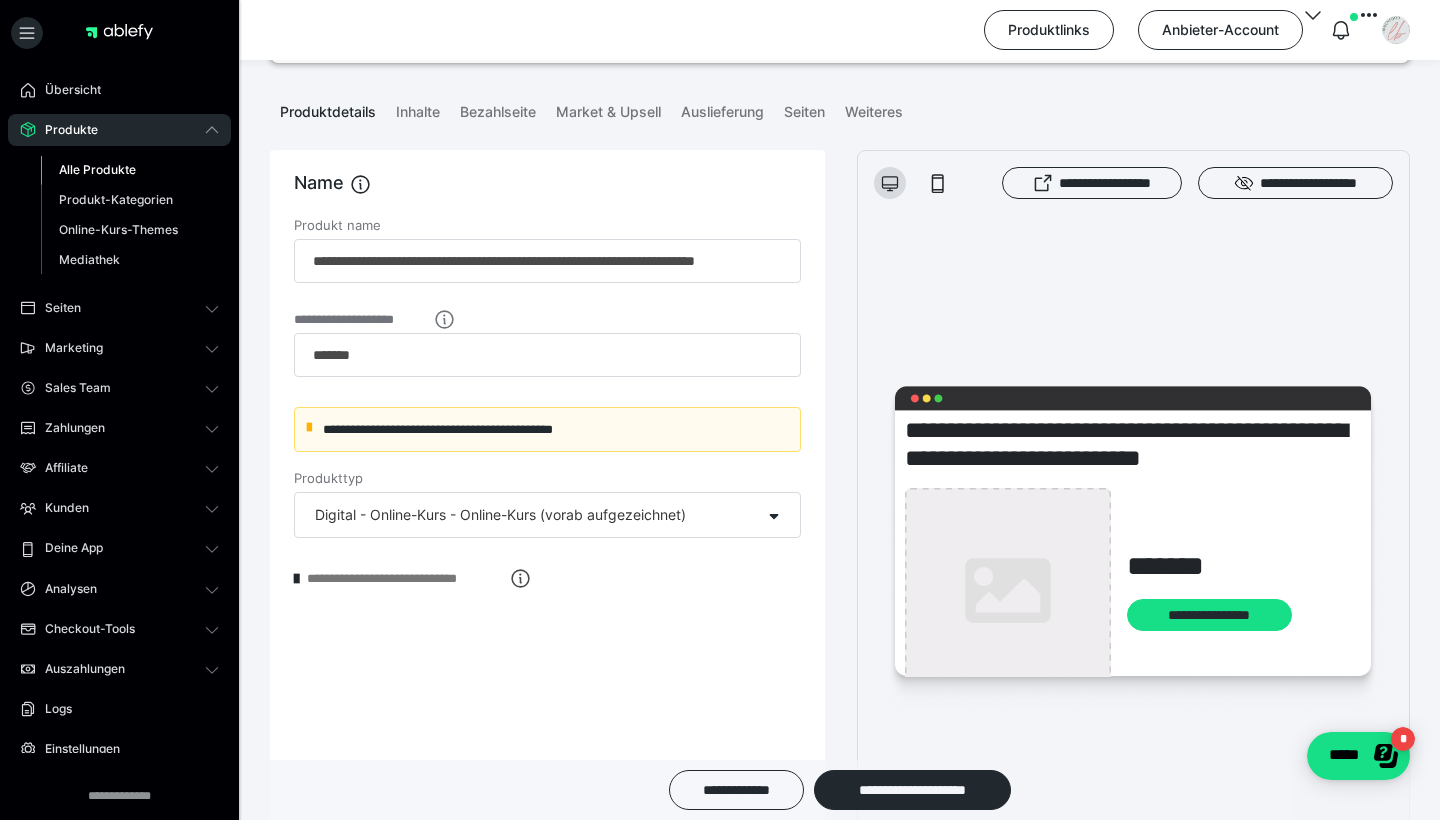 click on "Alle Produkte" at bounding box center (97, 169) 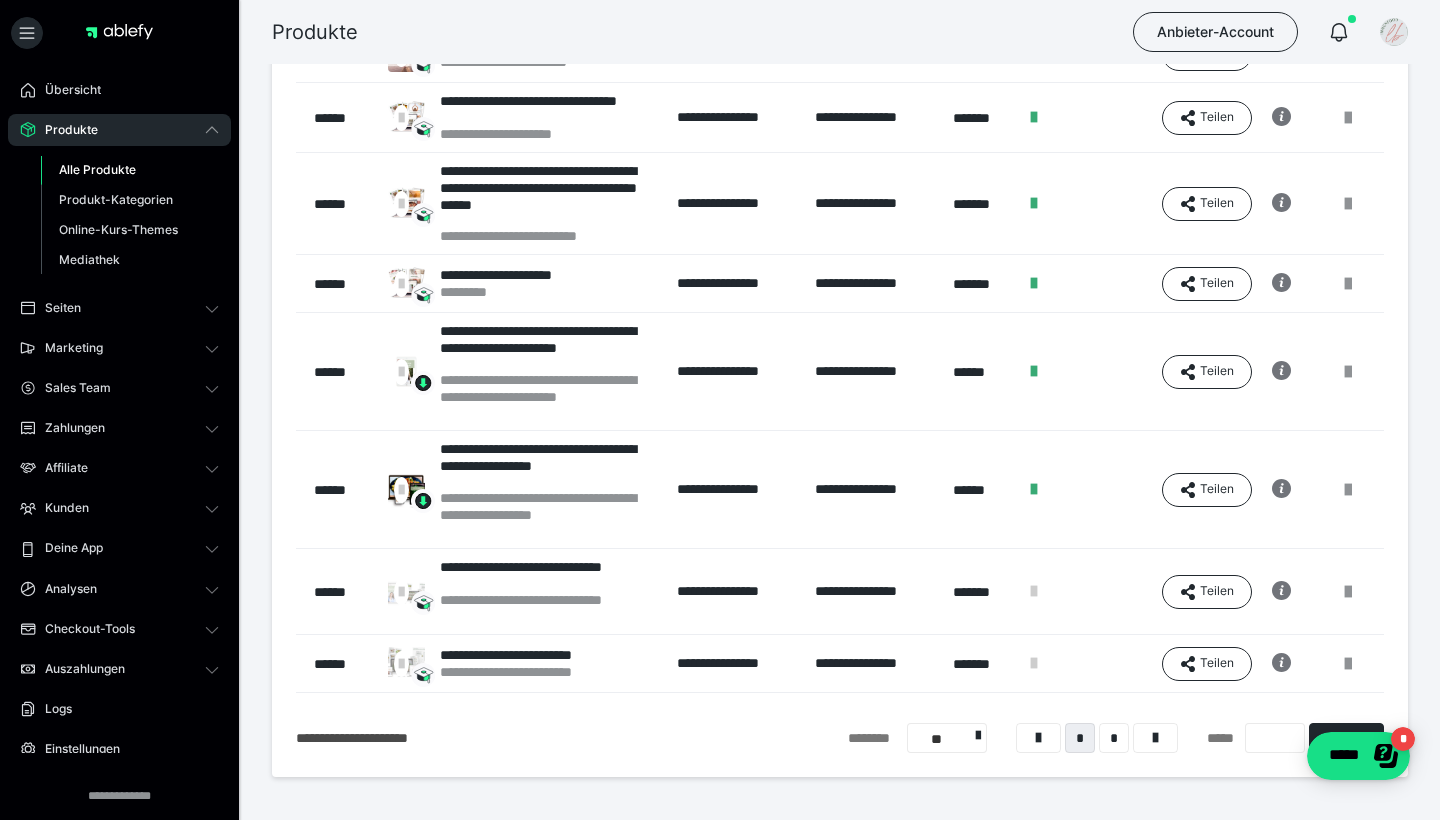 scroll, scrollTop: 393, scrollLeft: 0, axis: vertical 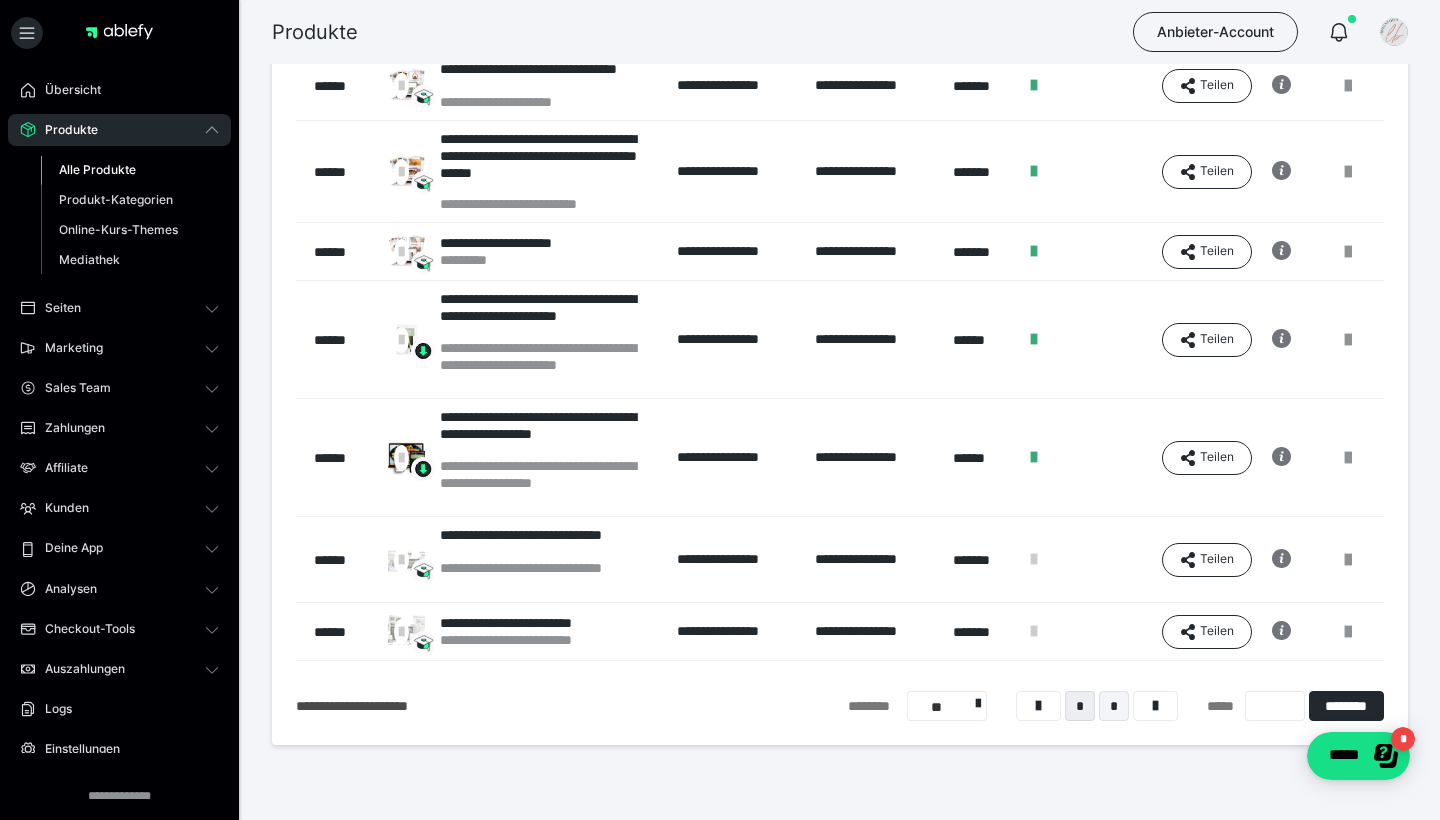click on "*" at bounding box center [1114, 706] 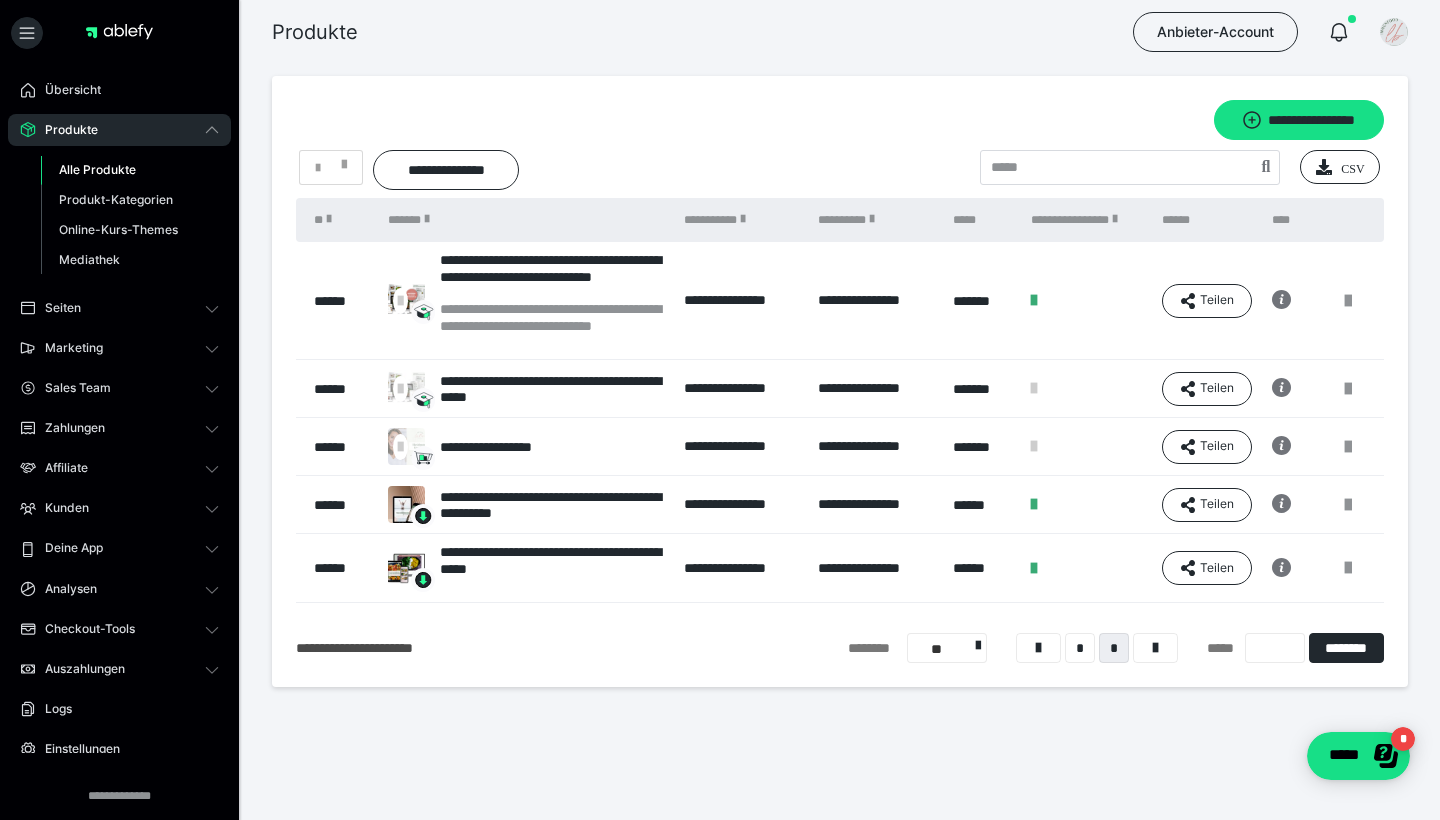 scroll, scrollTop: 0, scrollLeft: 0, axis: both 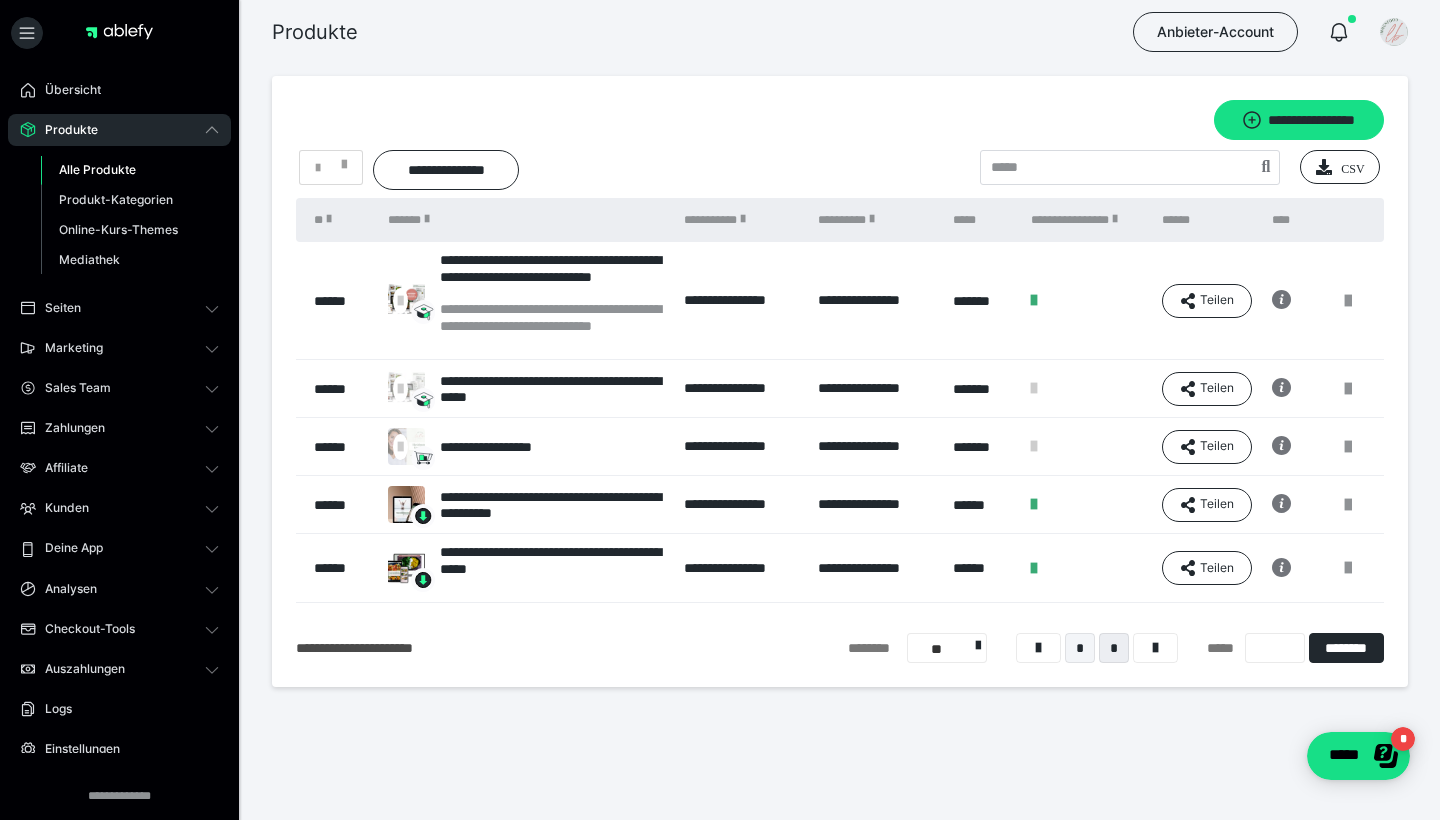 click on "*" at bounding box center [1080, 648] 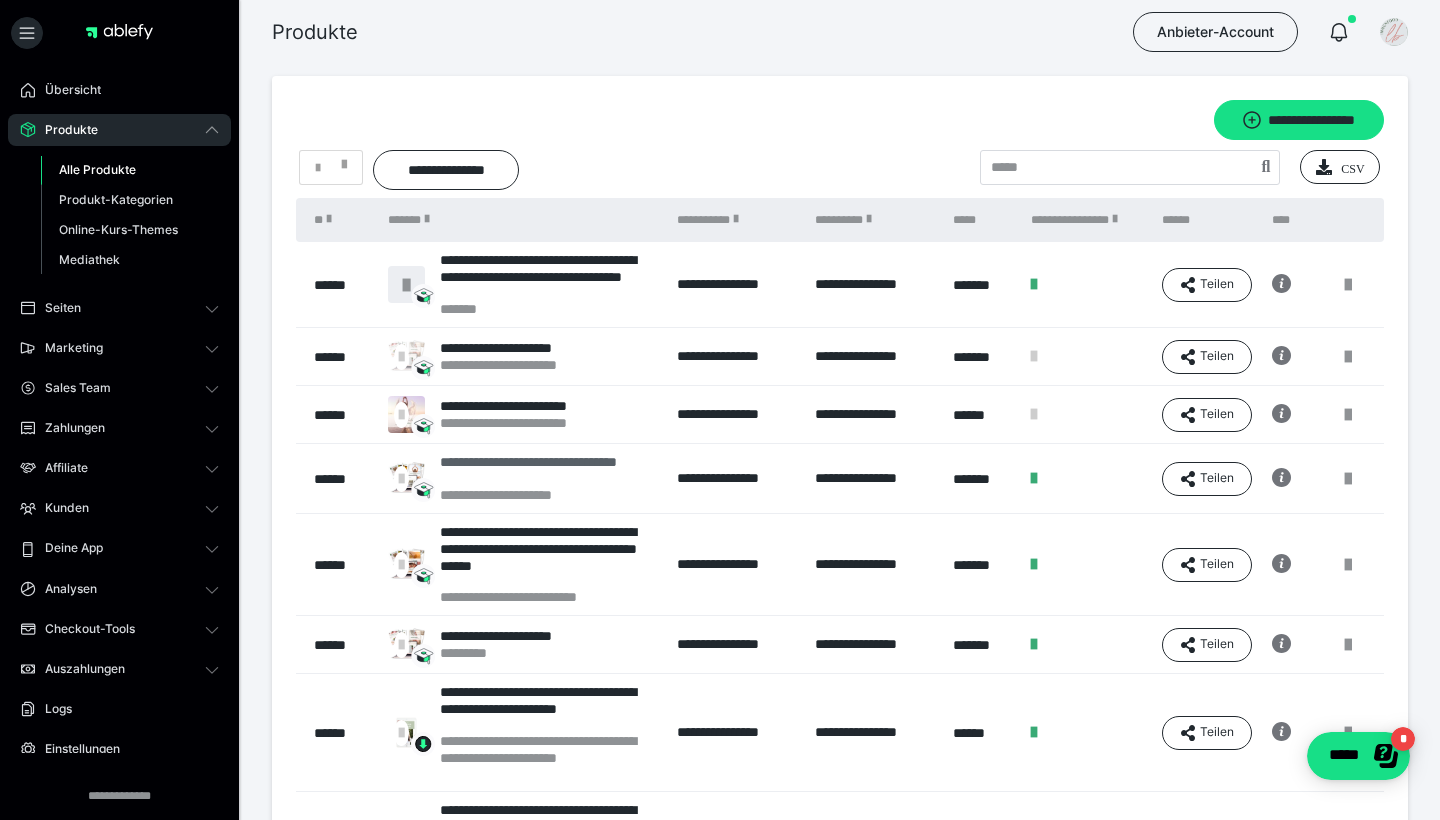 click on "**********" at bounding box center (548, 470) 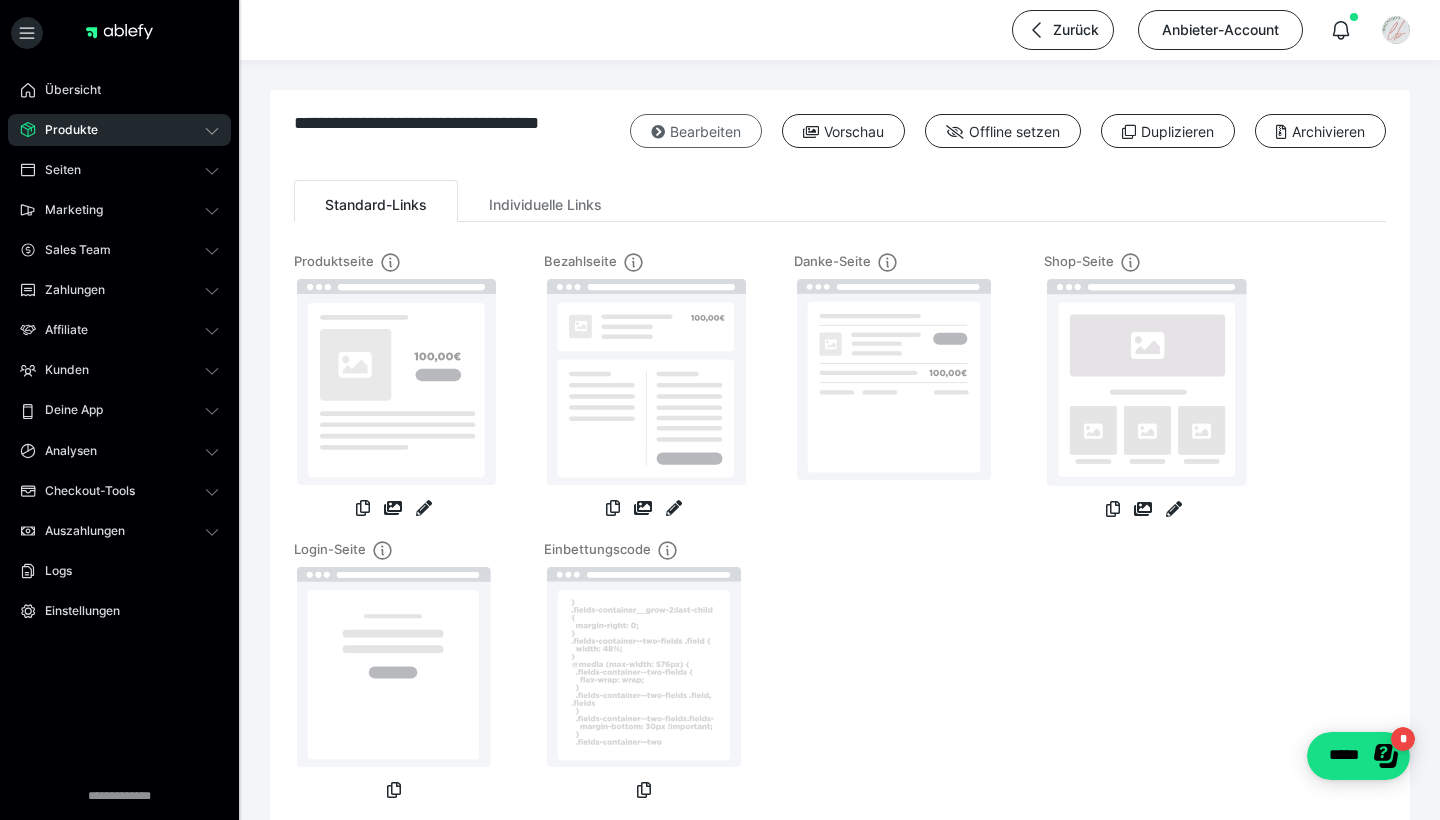 click on "Bearbeiten" at bounding box center [696, 131] 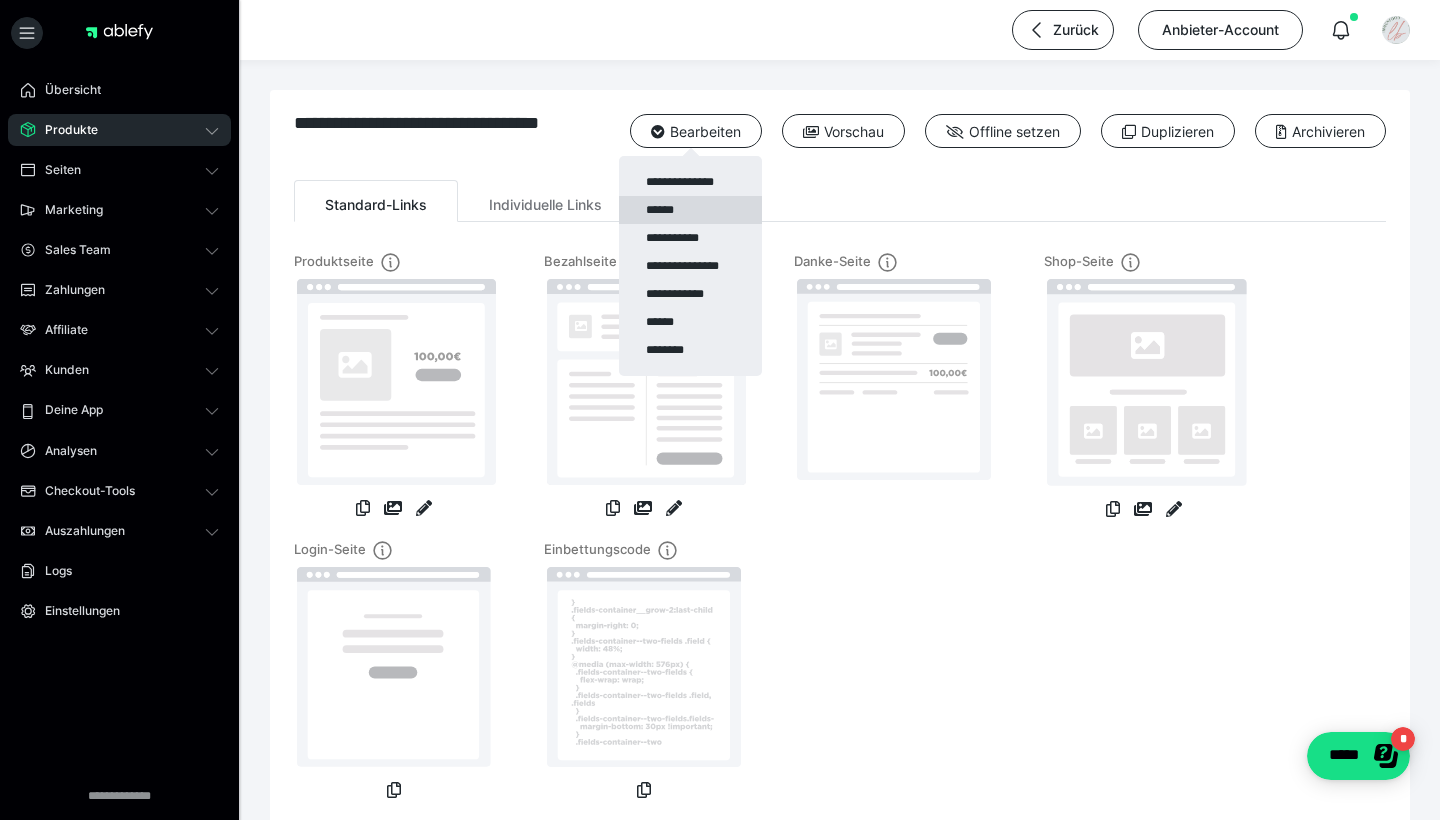 click on "******" at bounding box center (690, 210) 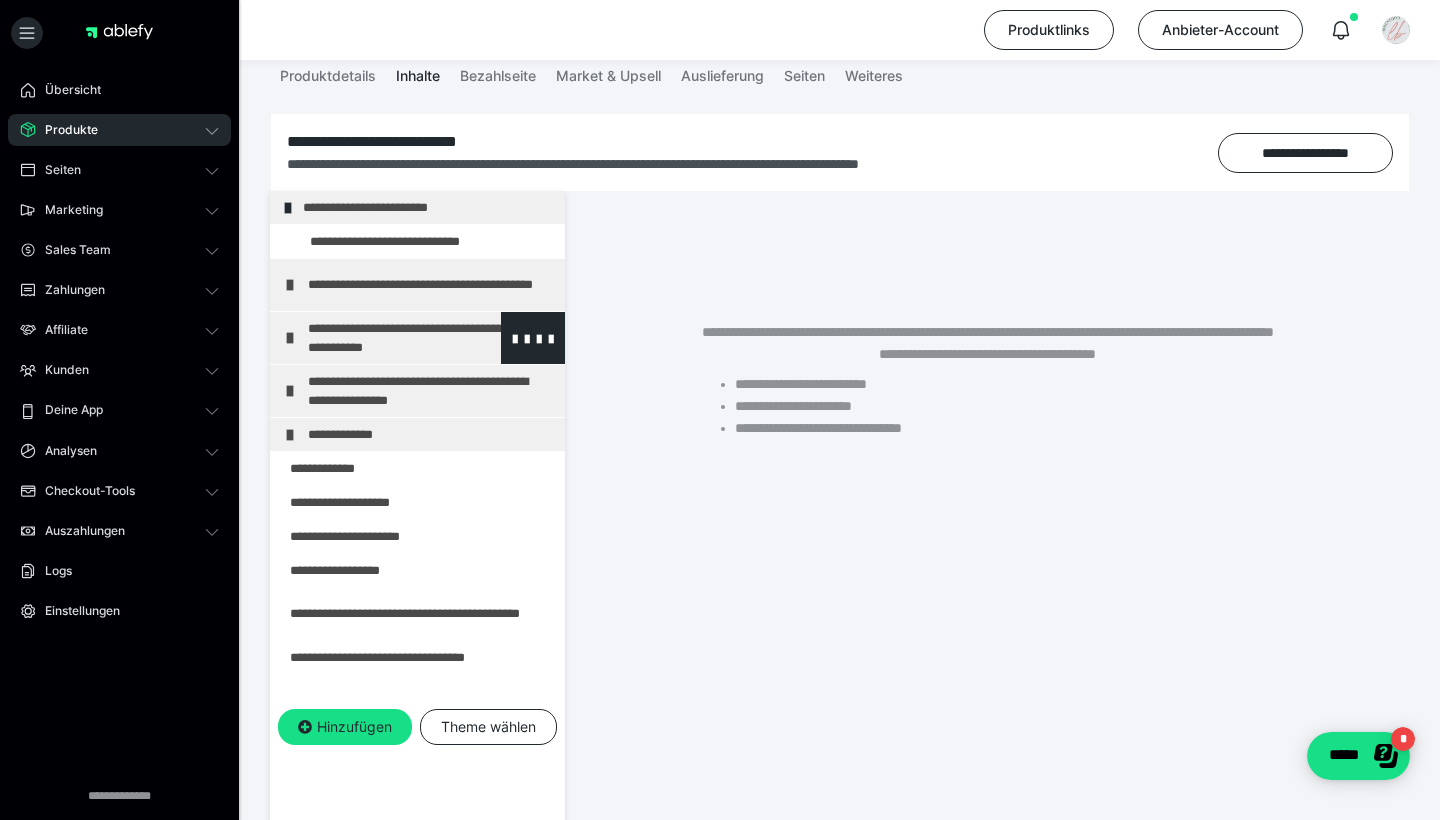 scroll, scrollTop: 247, scrollLeft: 0, axis: vertical 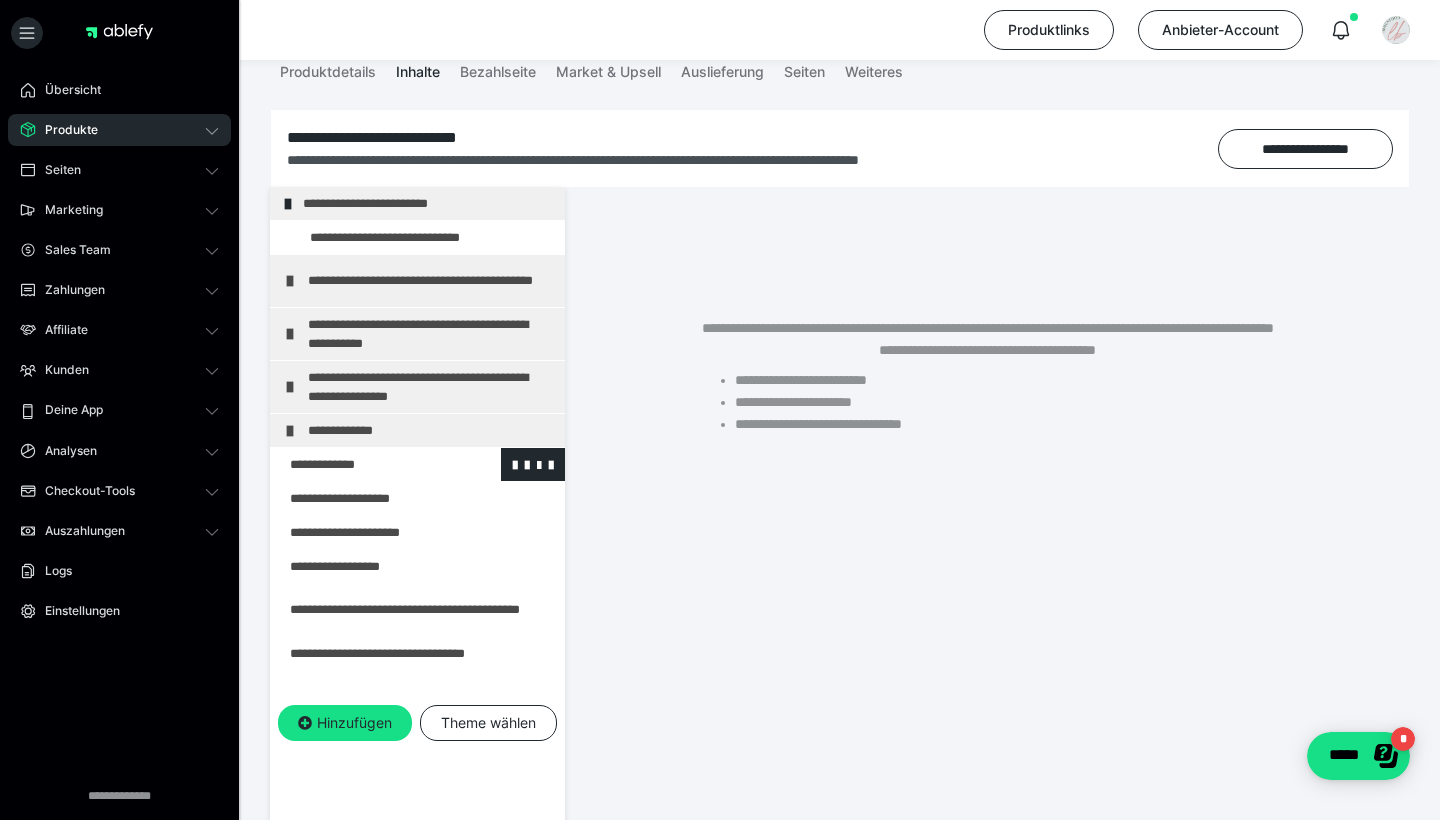 click at bounding box center (365, 464) 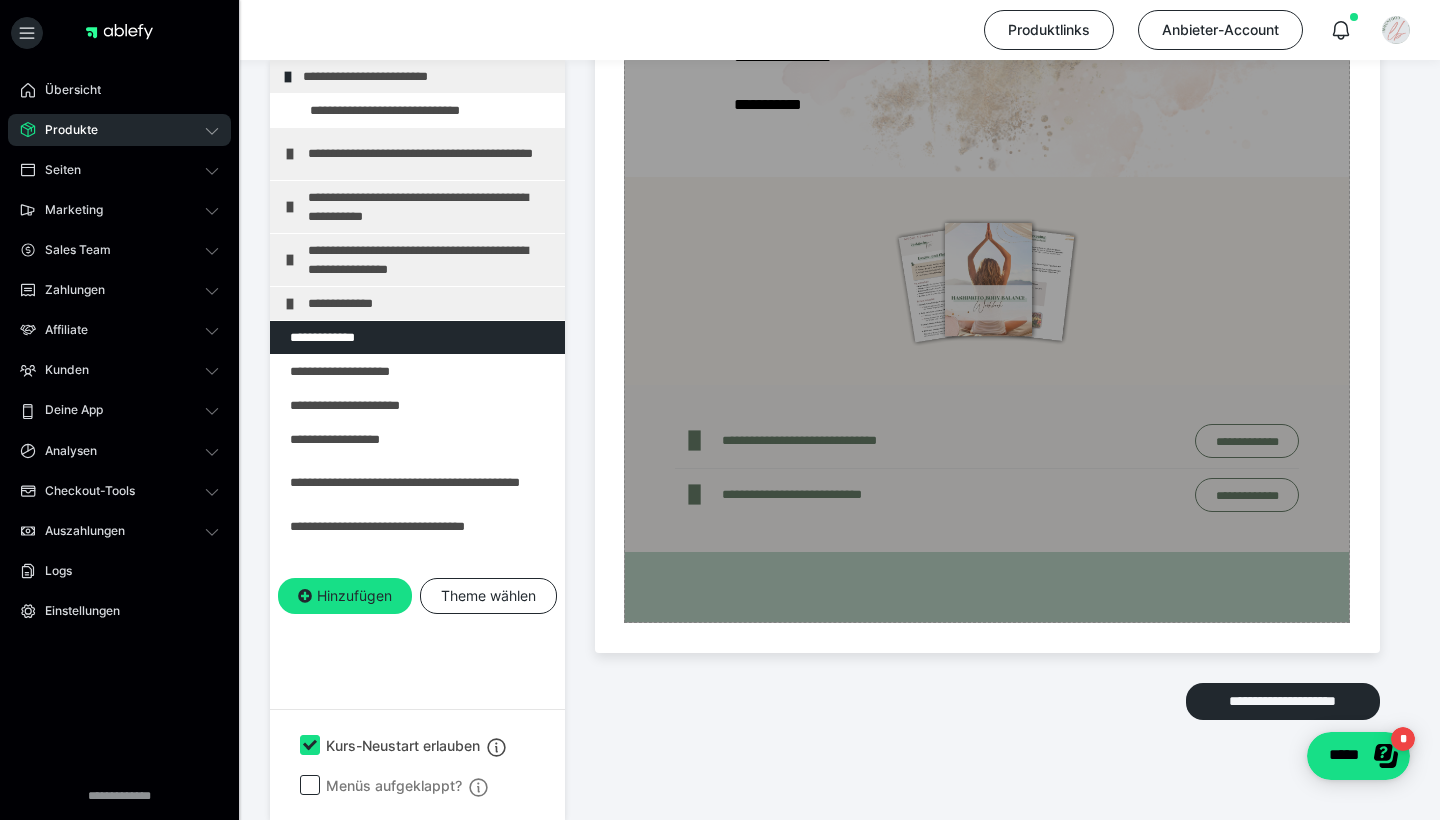 scroll, scrollTop: 1163, scrollLeft: 0, axis: vertical 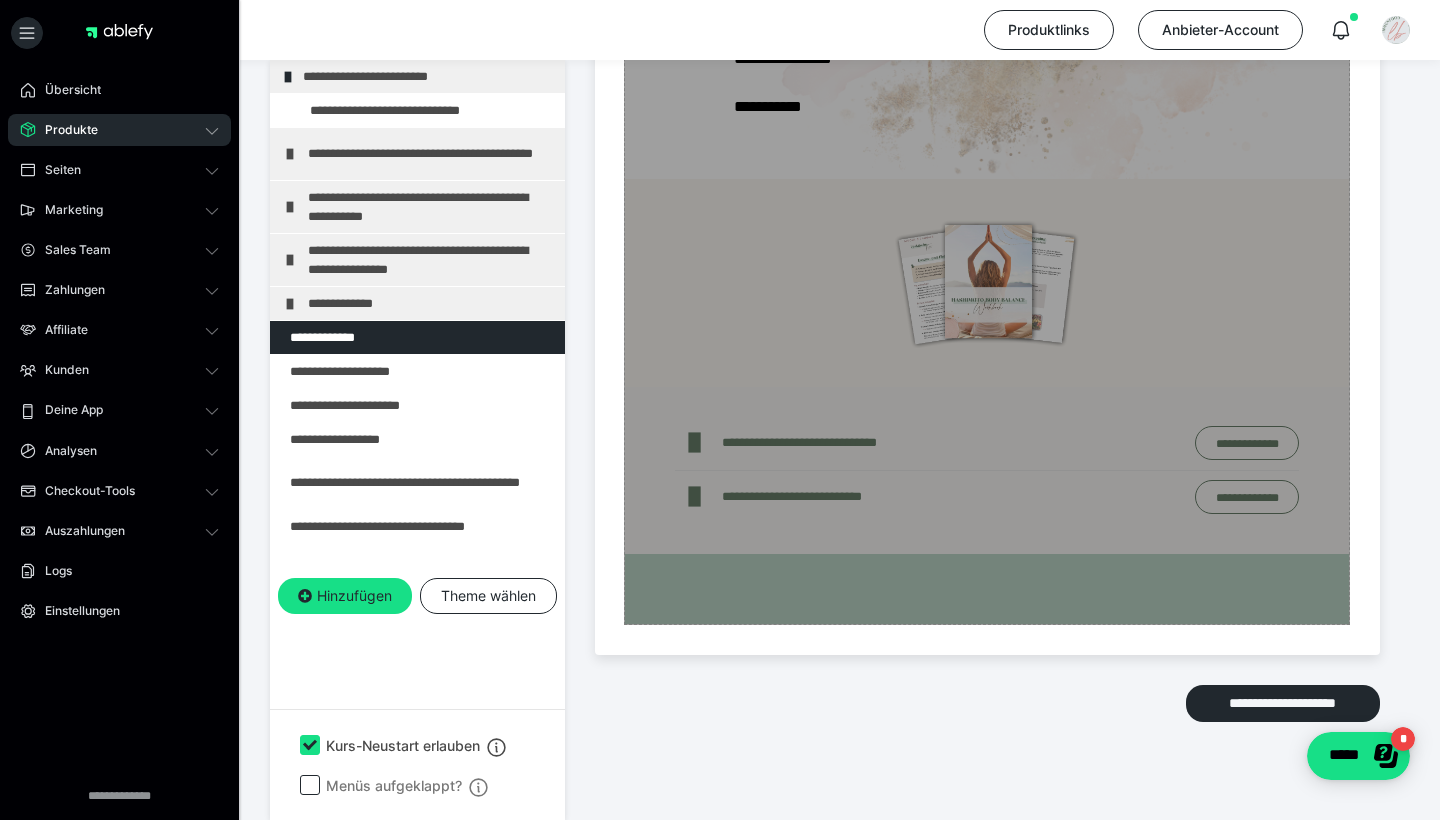 click on "Zum Pagebuilder" at bounding box center (987, 134) 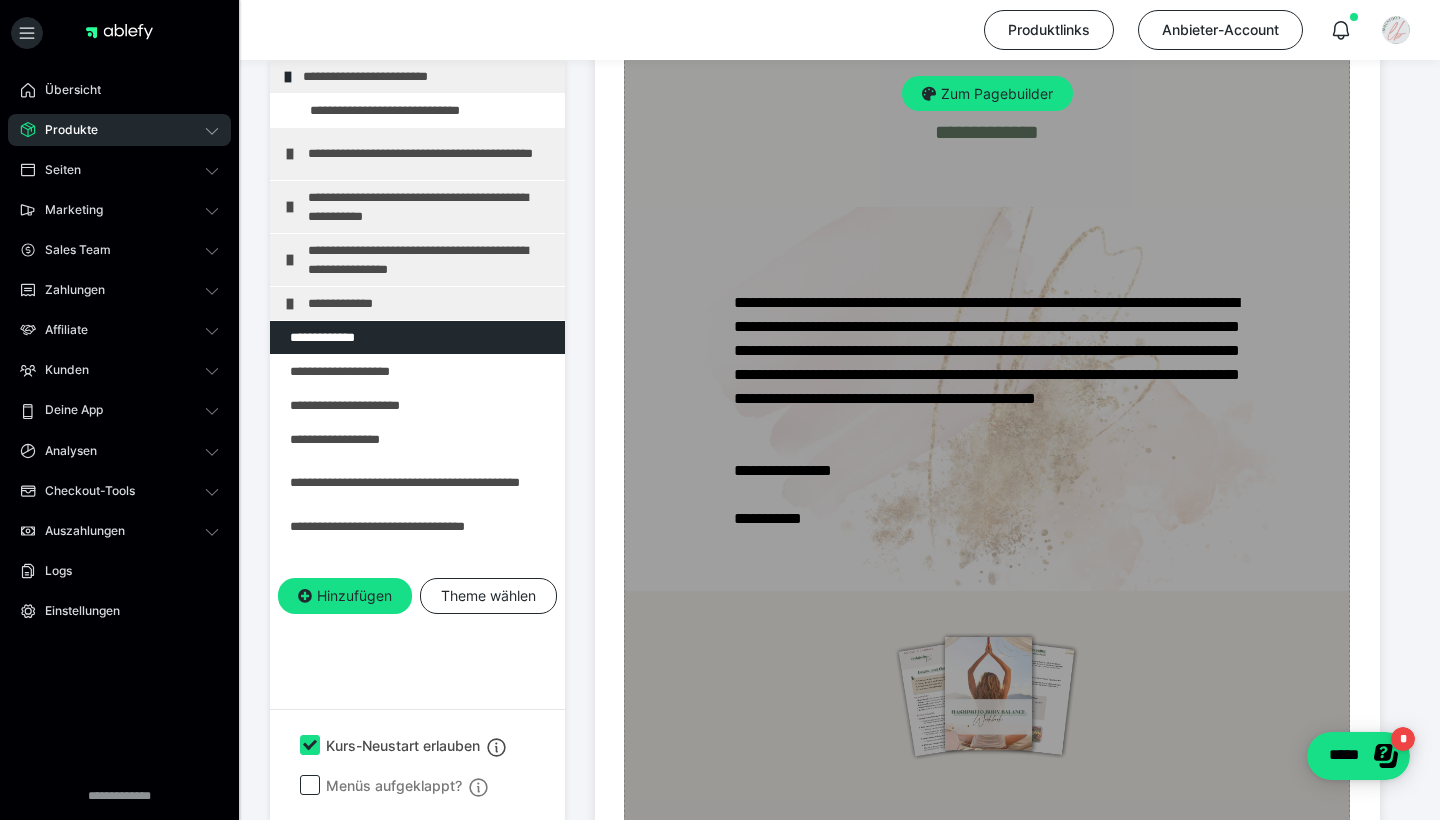 scroll, scrollTop: 693, scrollLeft: 0, axis: vertical 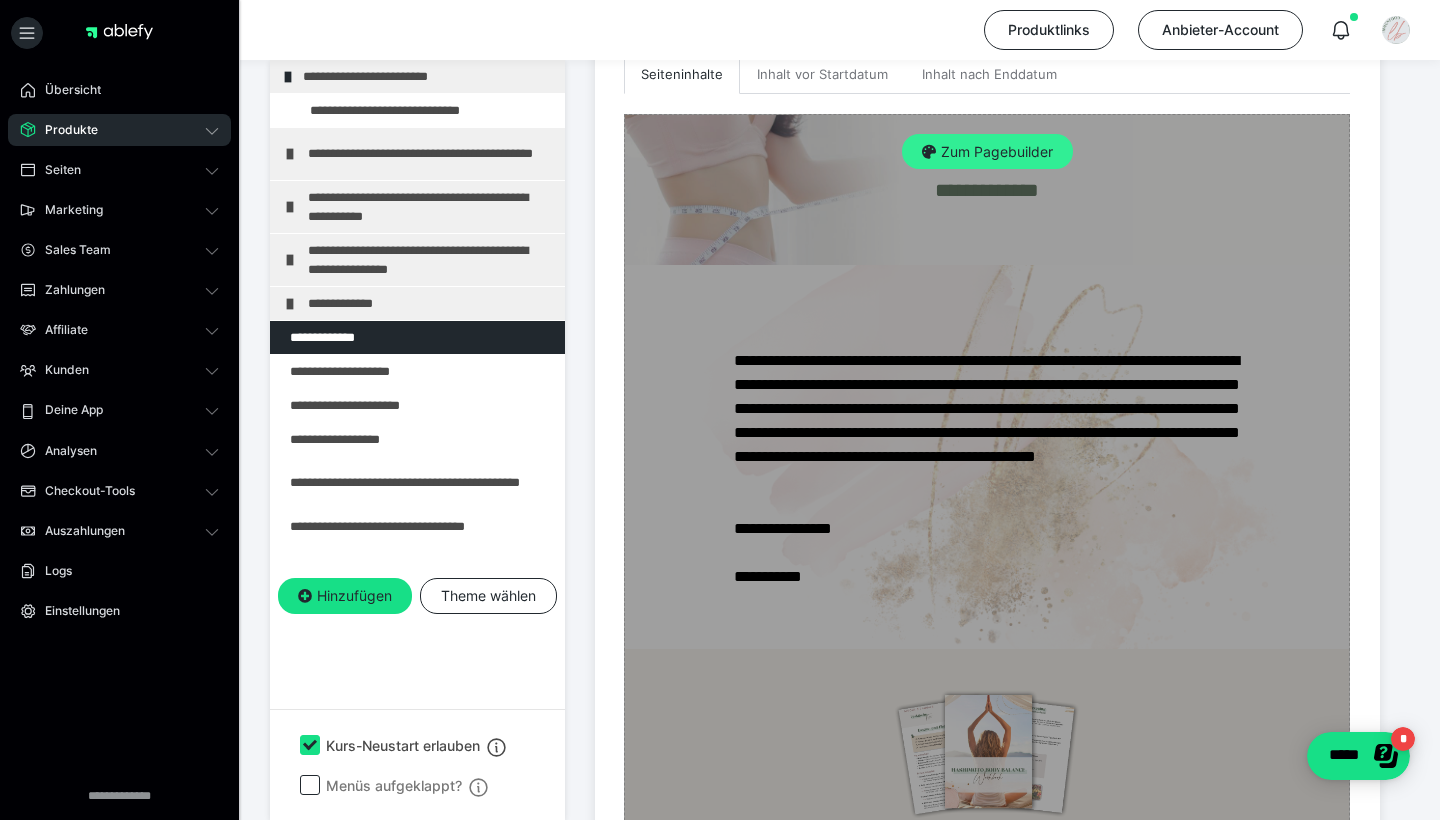 click on "Zum Pagebuilder" at bounding box center (987, 152) 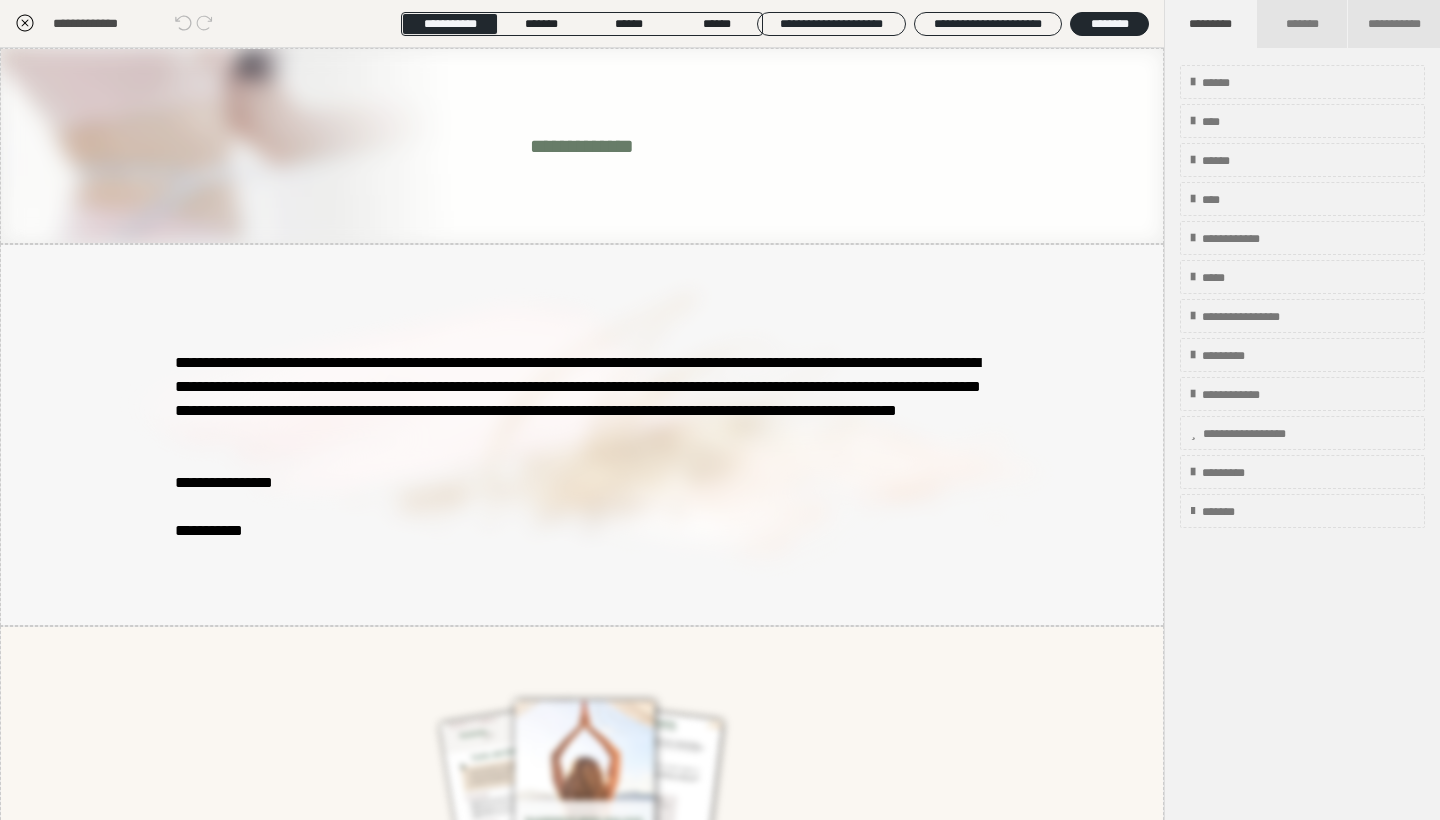 scroll, scrollTop: 374, scrollLeft: 0, axis: vertical 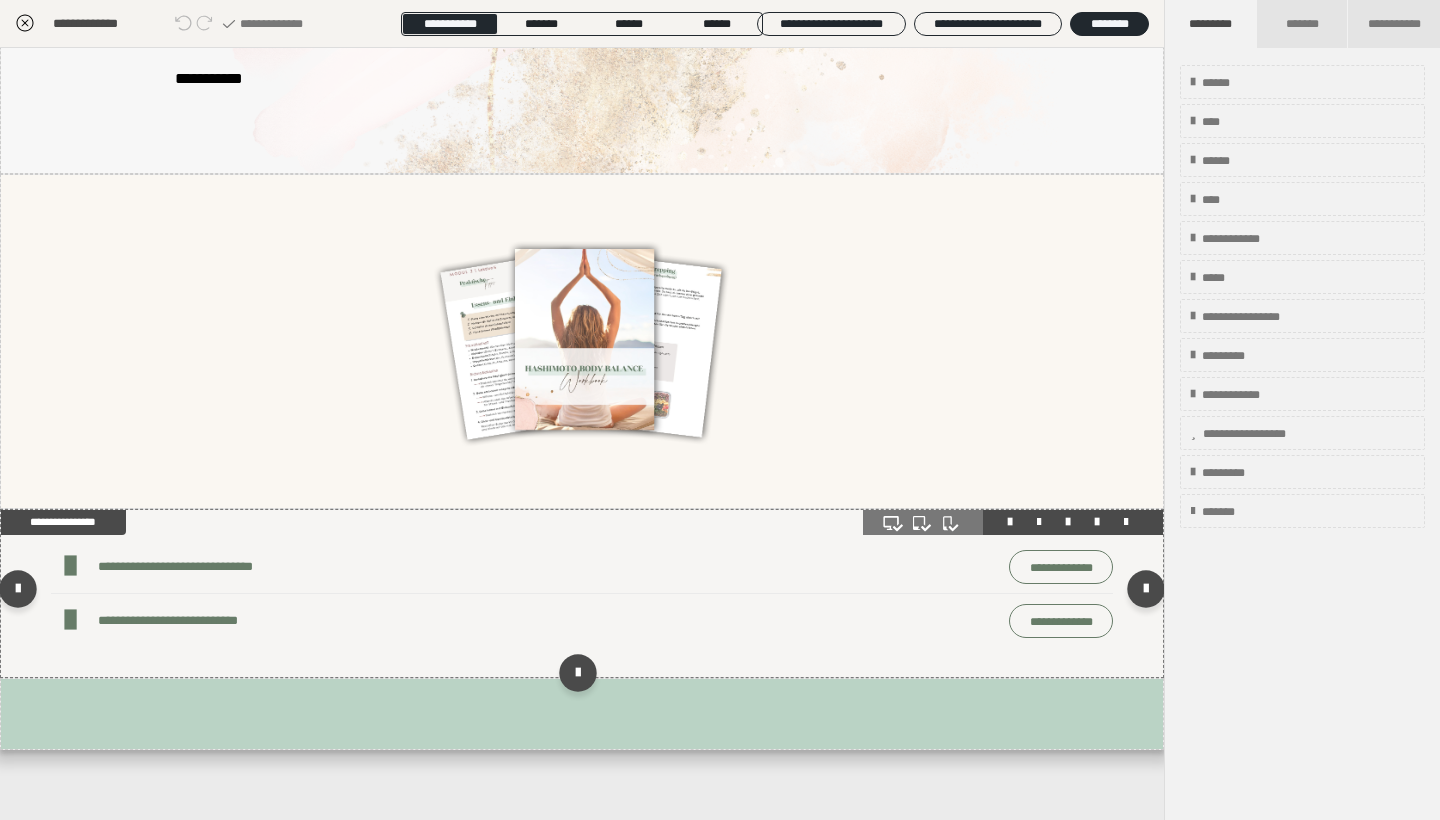 click on "**********" at bounding box center (449, 566) 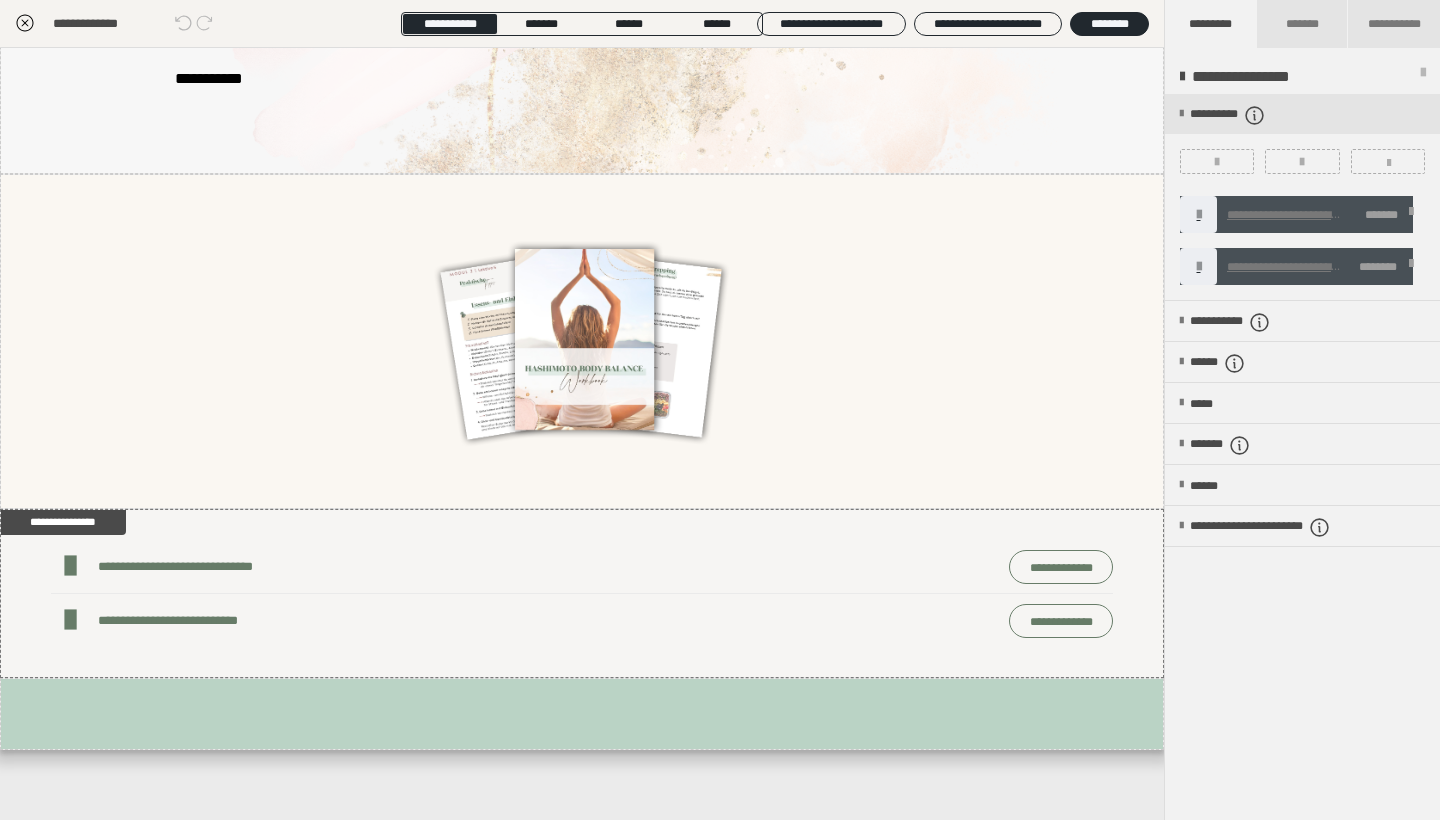 click at bounding box center (1411, 215) 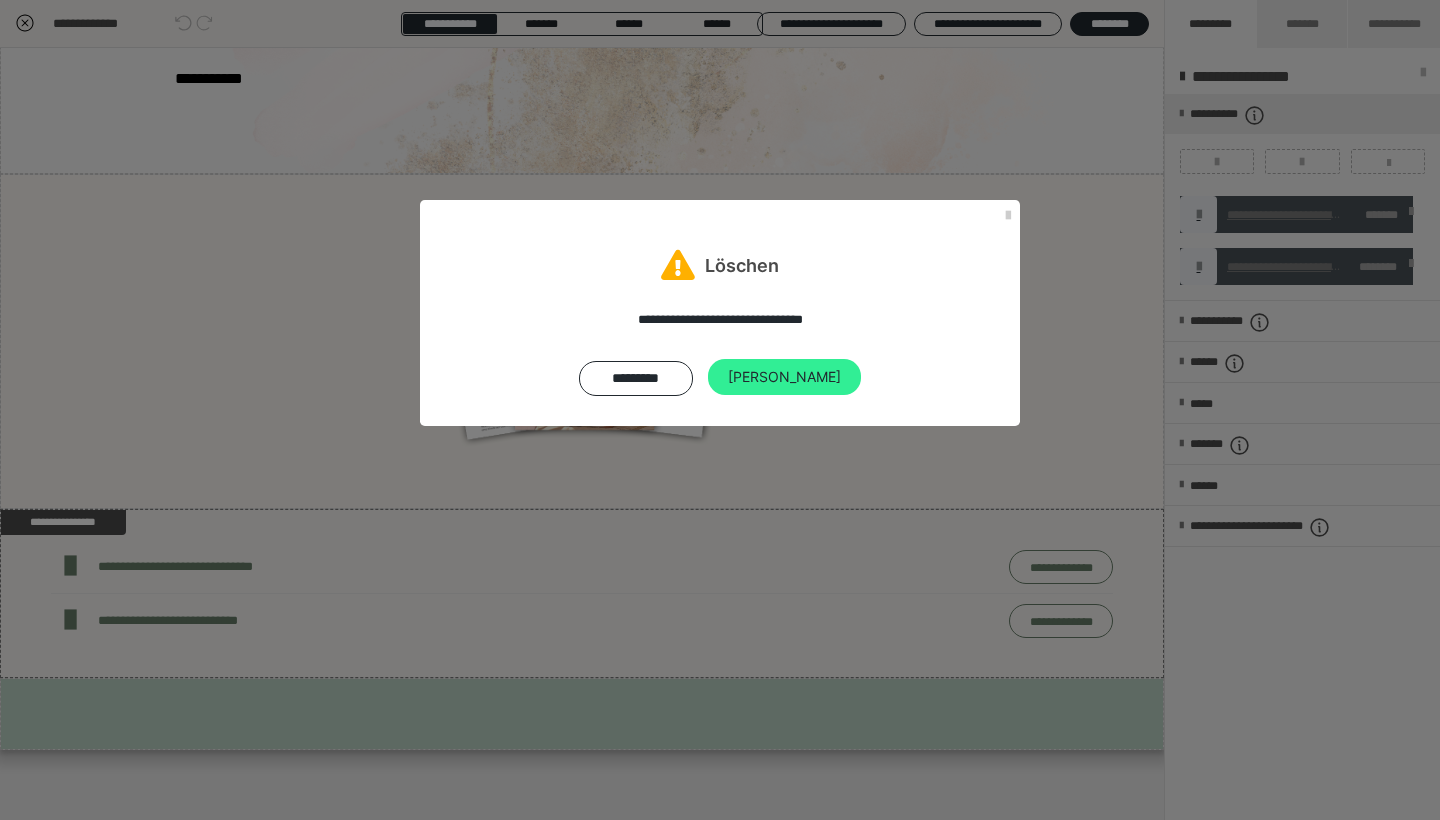 click on "[PERSON_NAME]" at bounding box center [784, 377] 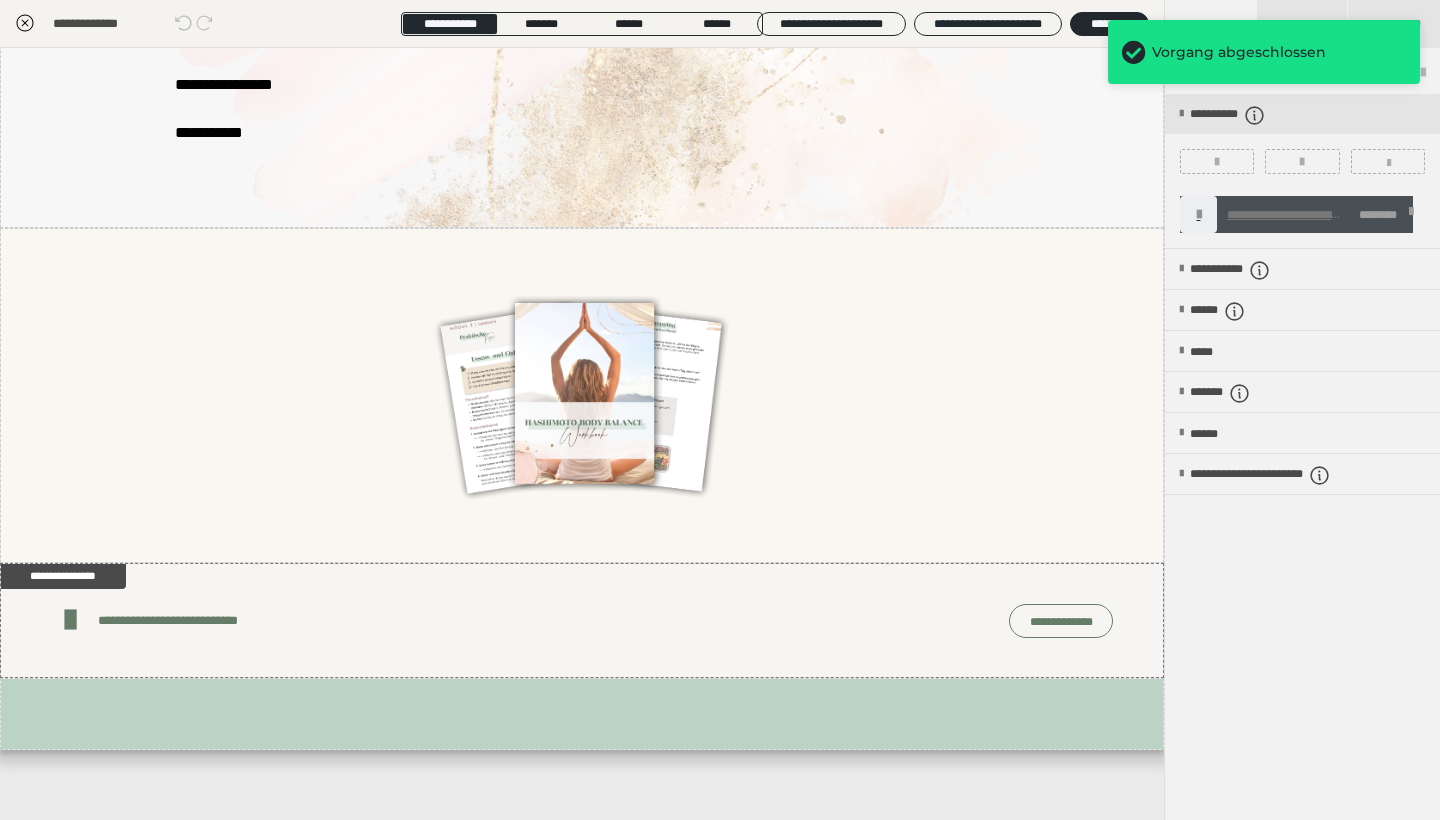 scroll, scrollTop: 398, scrollLeft: 0, axis: vertical 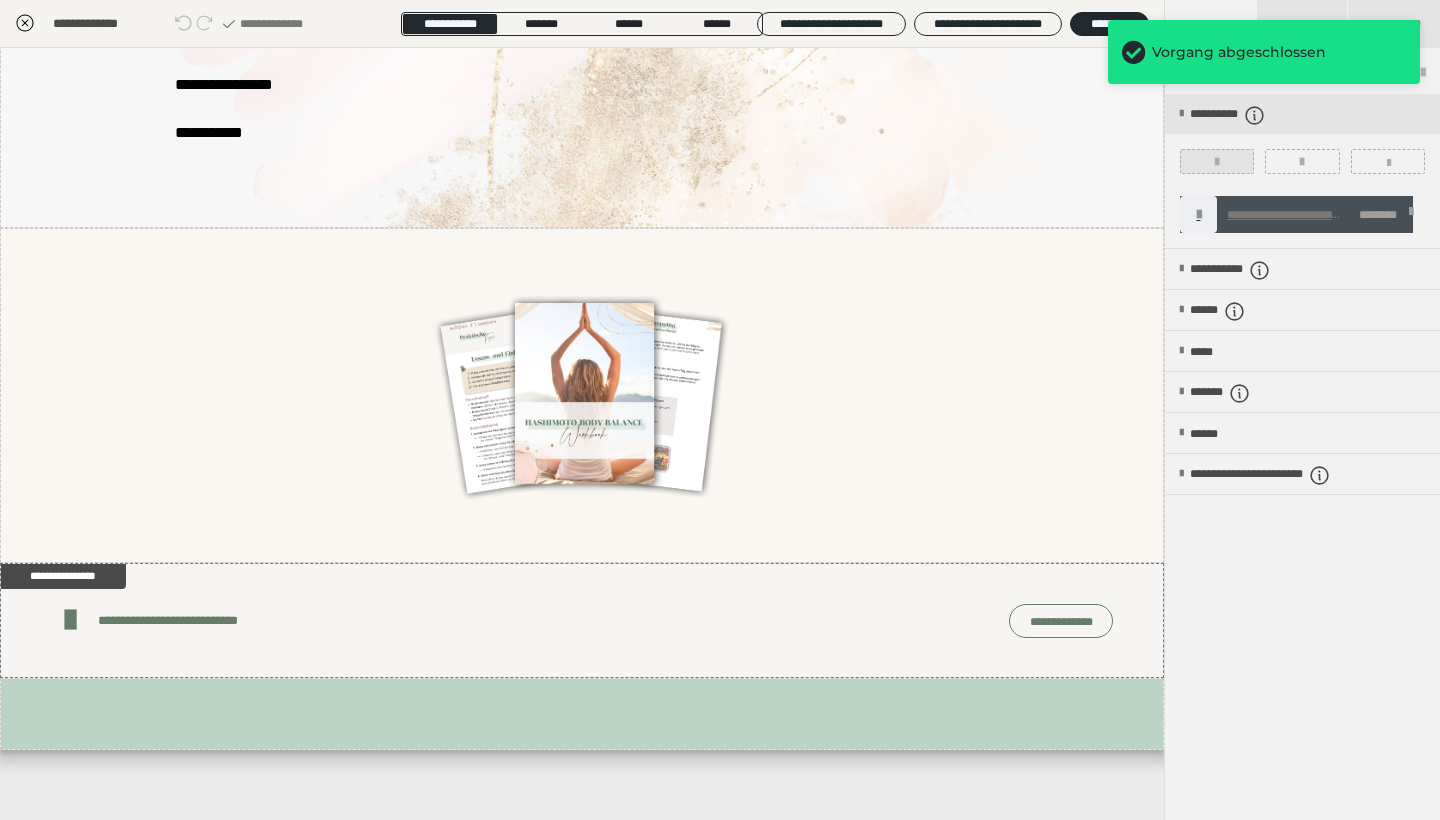 click at bounding box center (1217, 161) 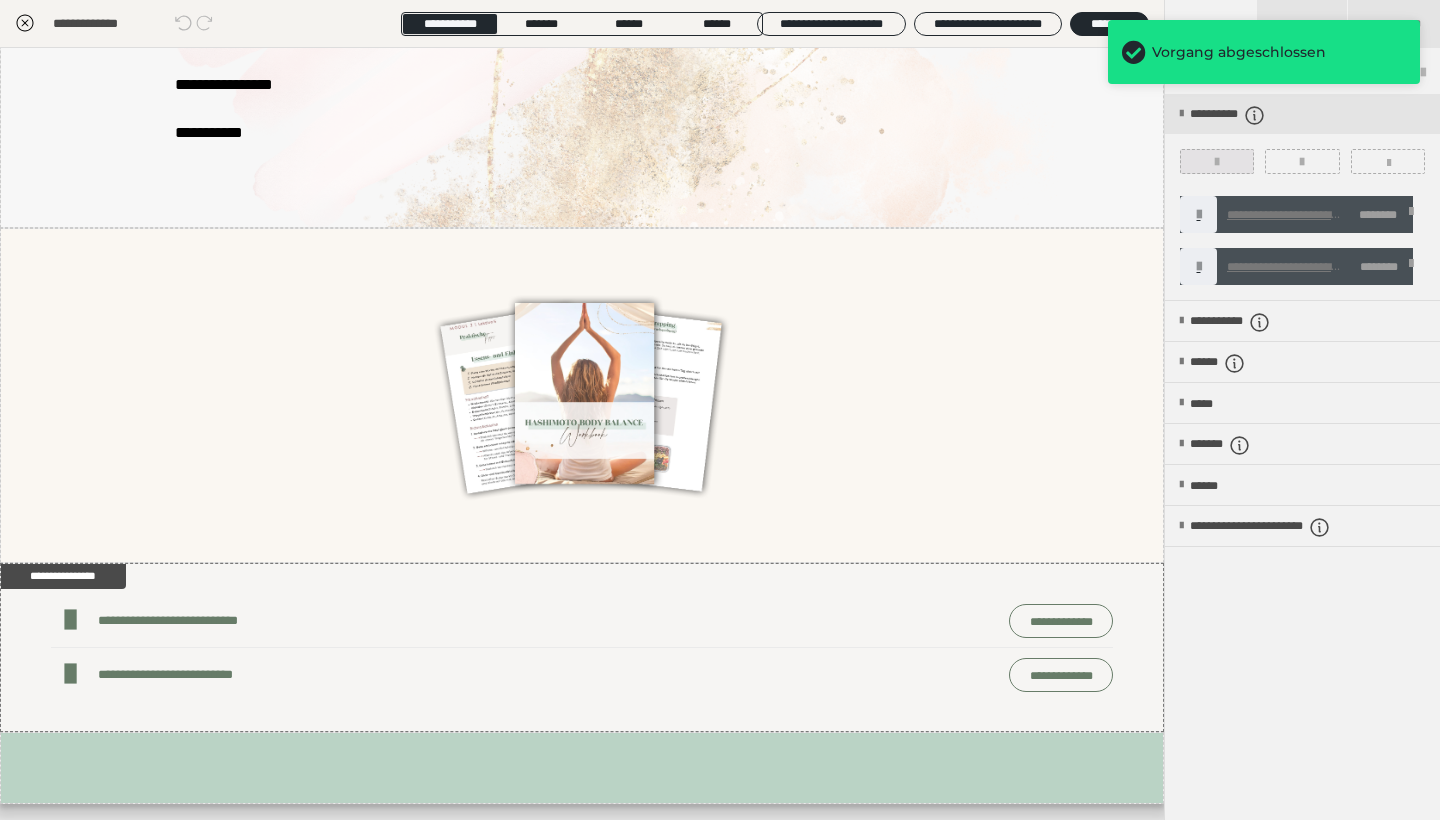 click at bounding box center (1217, 161) 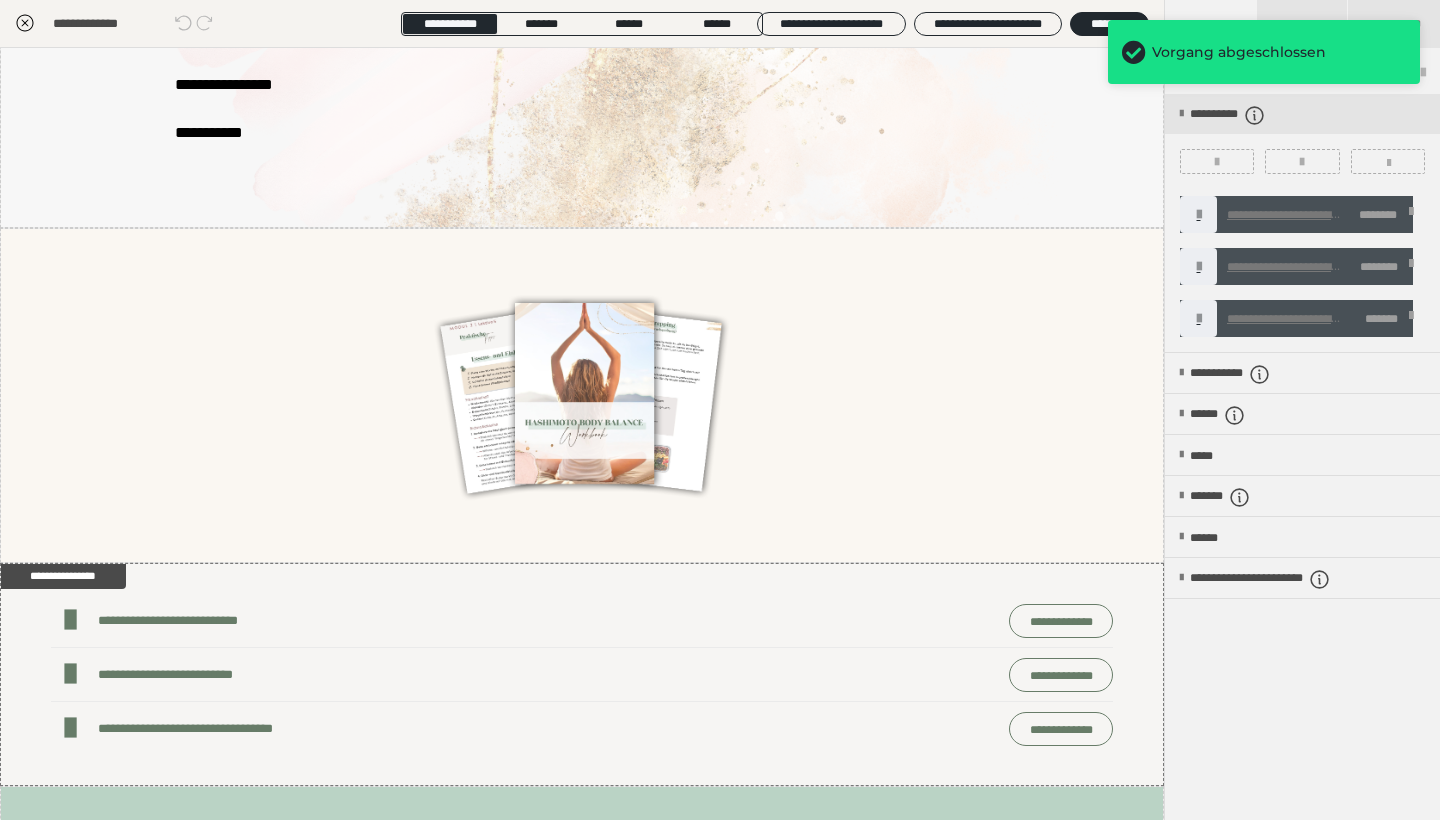 click at bounding box center [1411, 215] 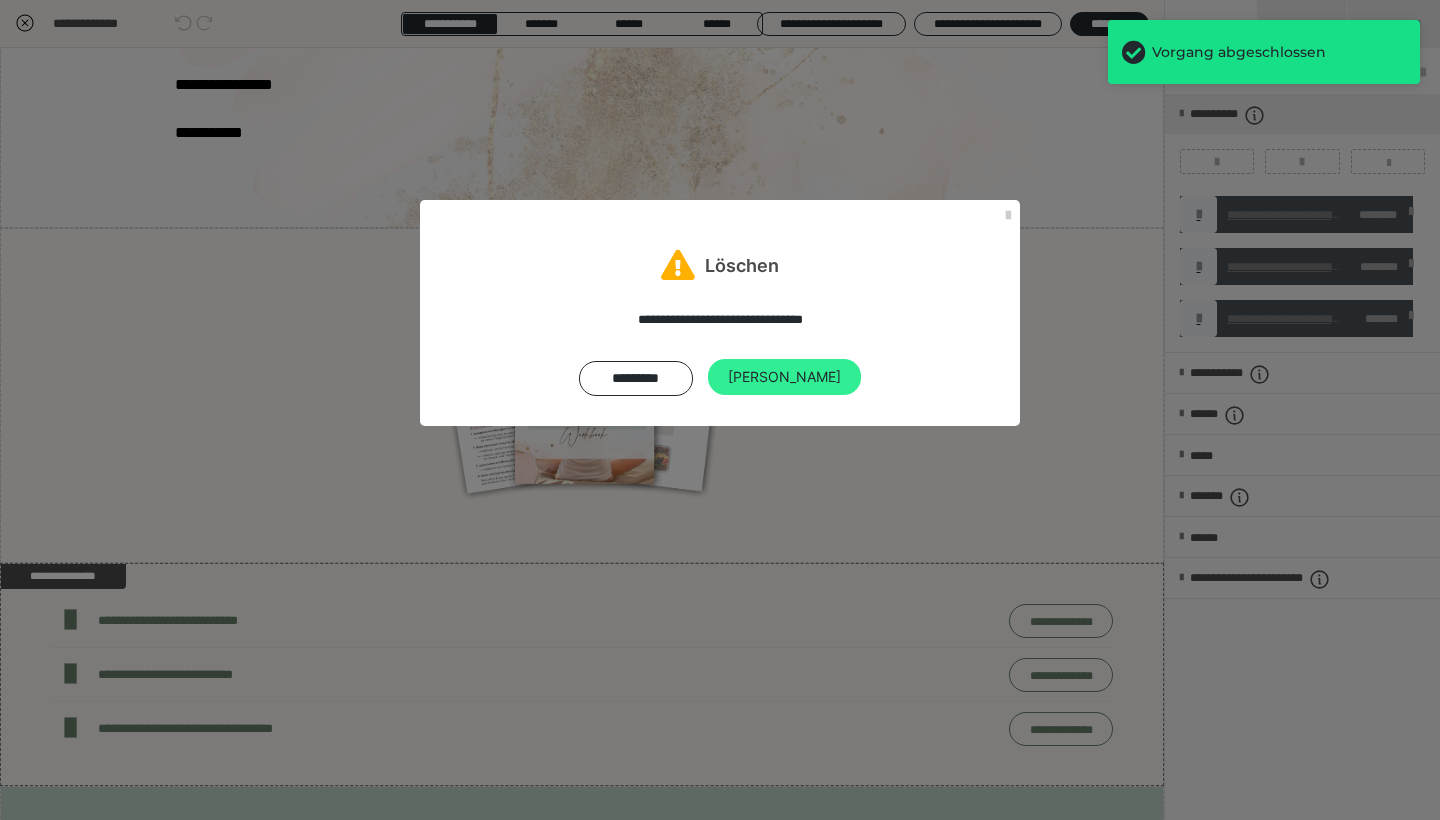 click on "[PERSON_NAME]" at bounding box center (784, 377) 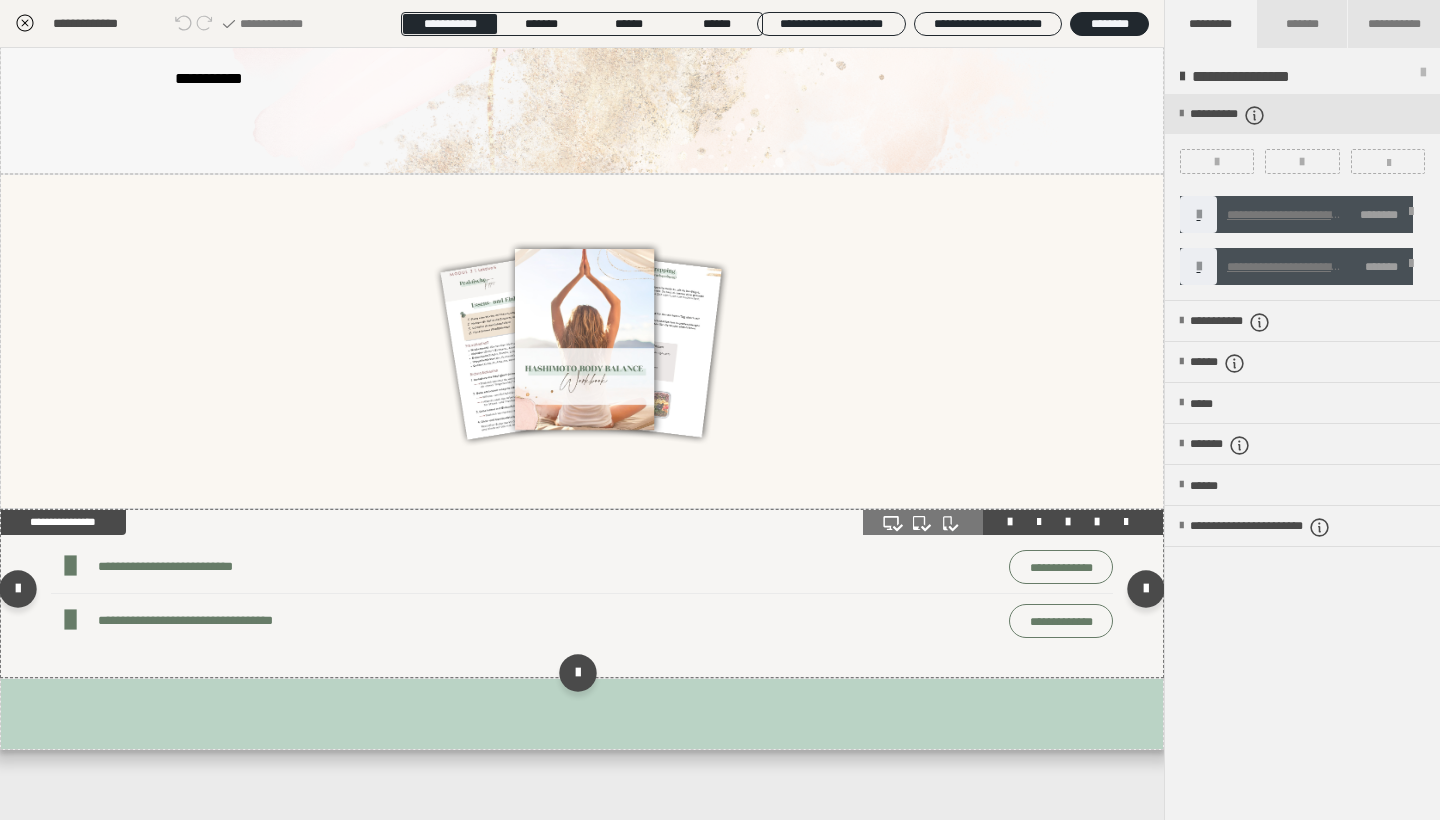 scroll, scrollTop: 452, scrollLeft: 0, axis: vertical 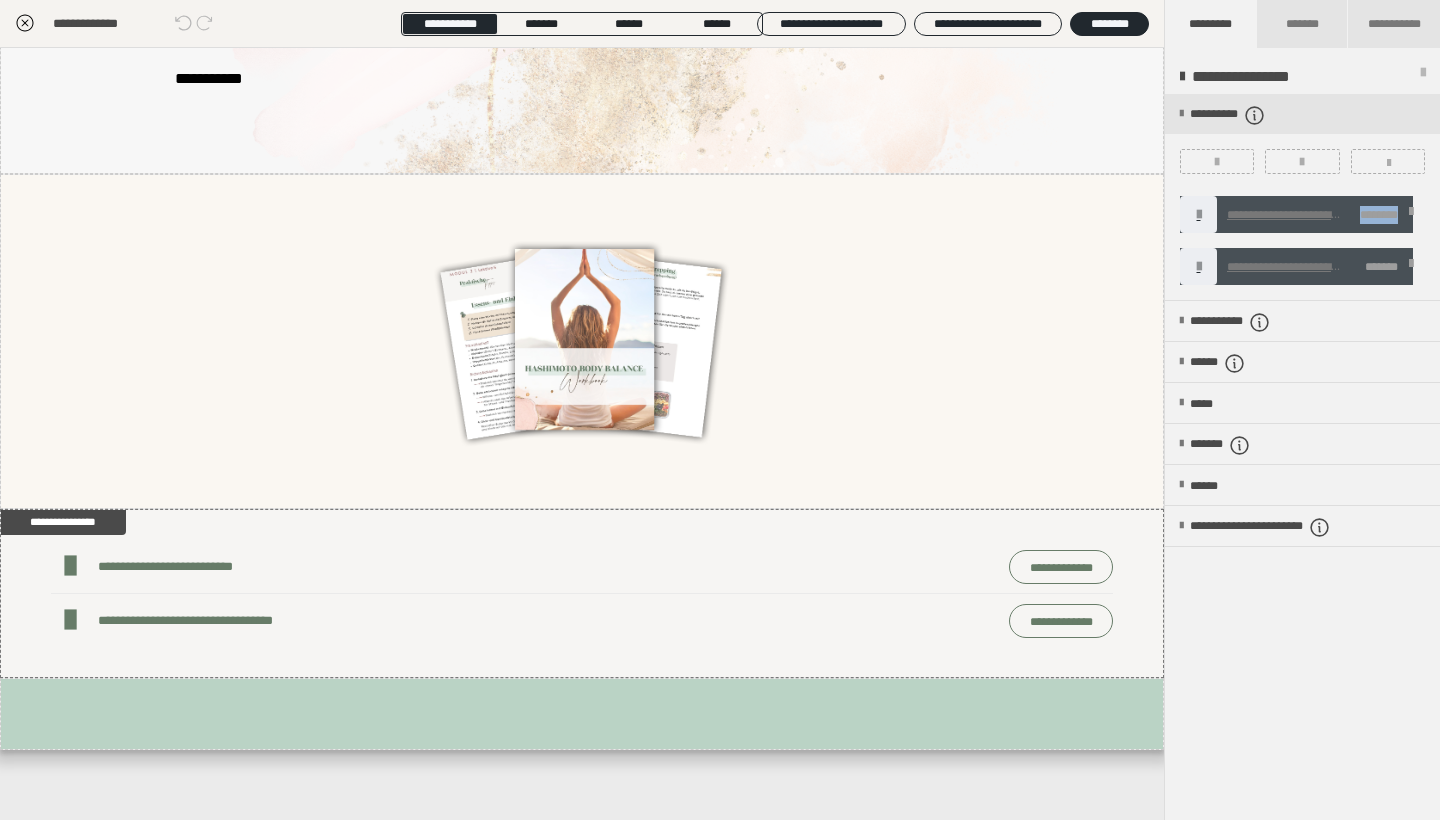drag, startPoint x: 1357, startPoint y: 204, endPoint x: 1357, endPoint y: 231, distance: 27 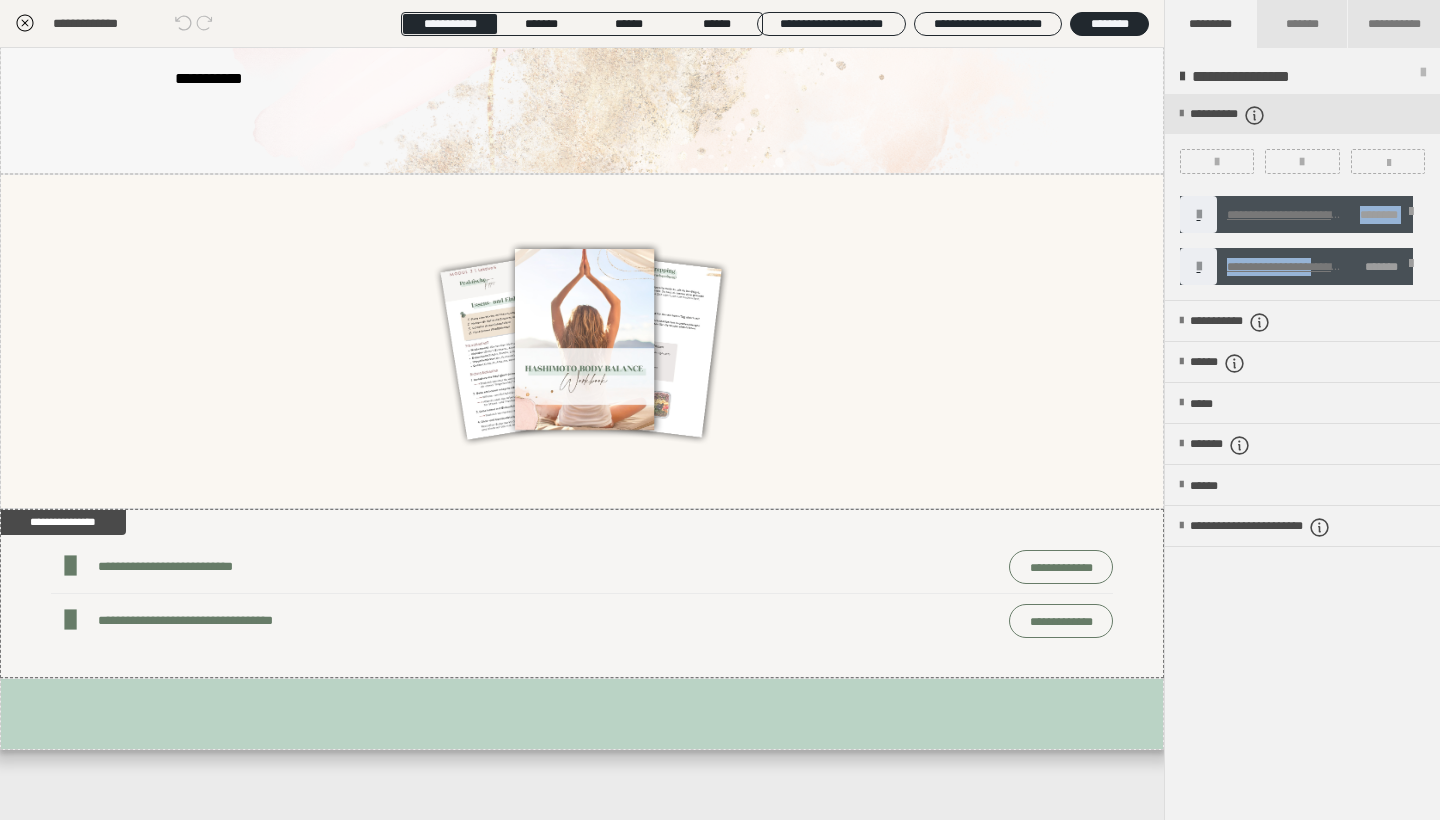 drag, startPoint x: 1346, startPoint y: 267, endPoint x: 1347, endPoint y: 215, distance: 52.009613 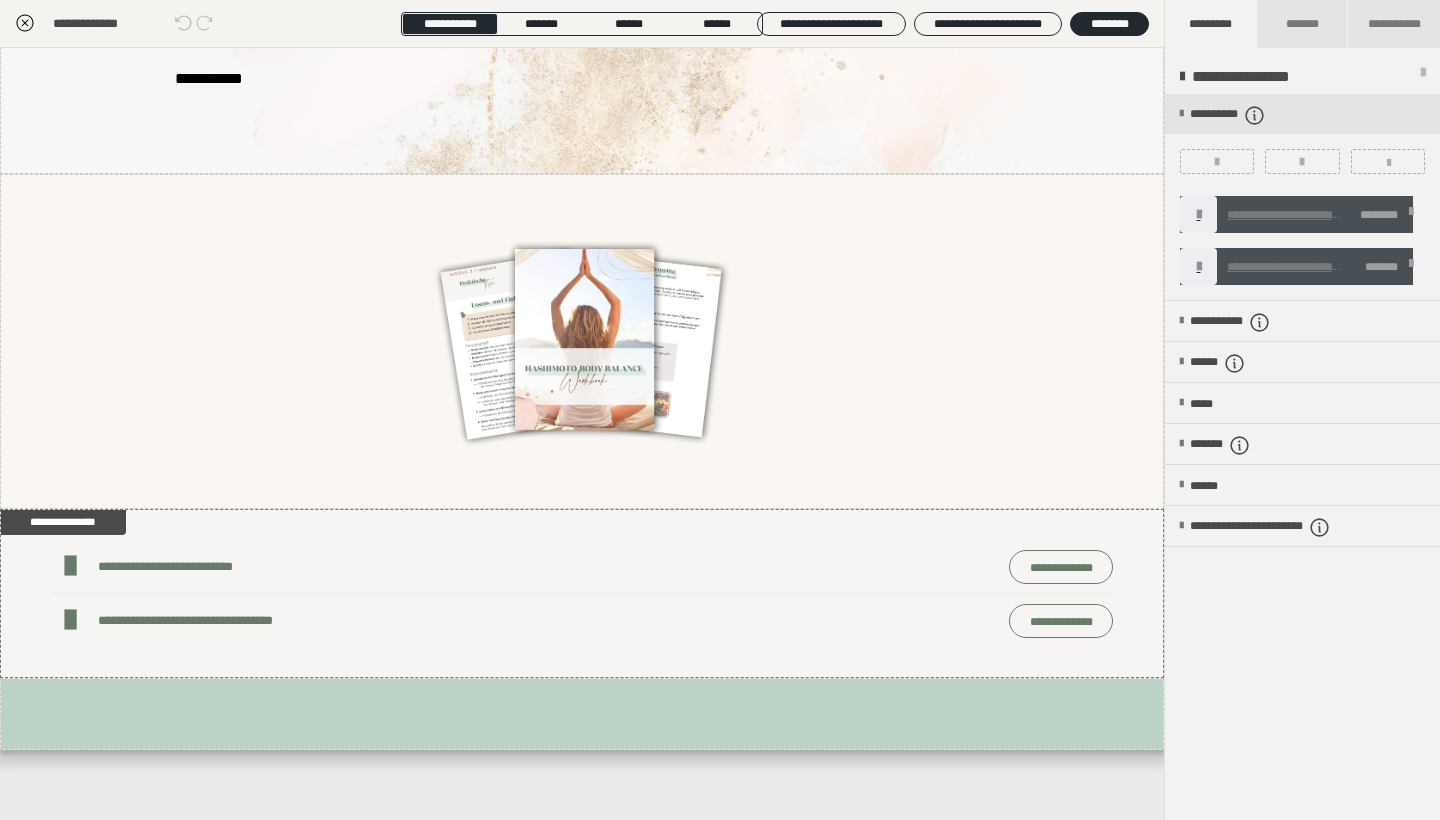 click on "**********" at bounding box center [1292, 266] 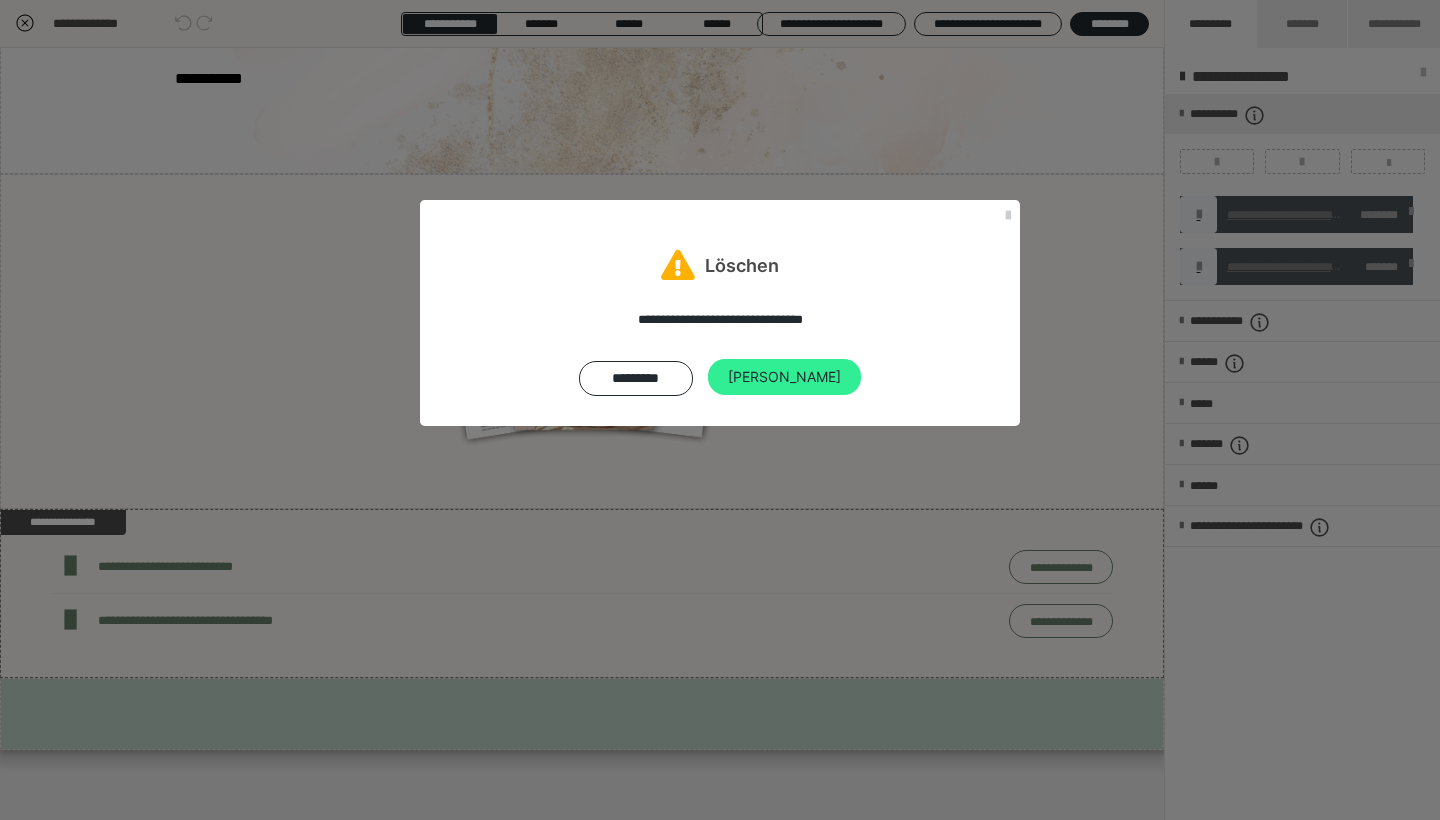 click on "[PERSON_NAME]" at bounding box center (784, 377) 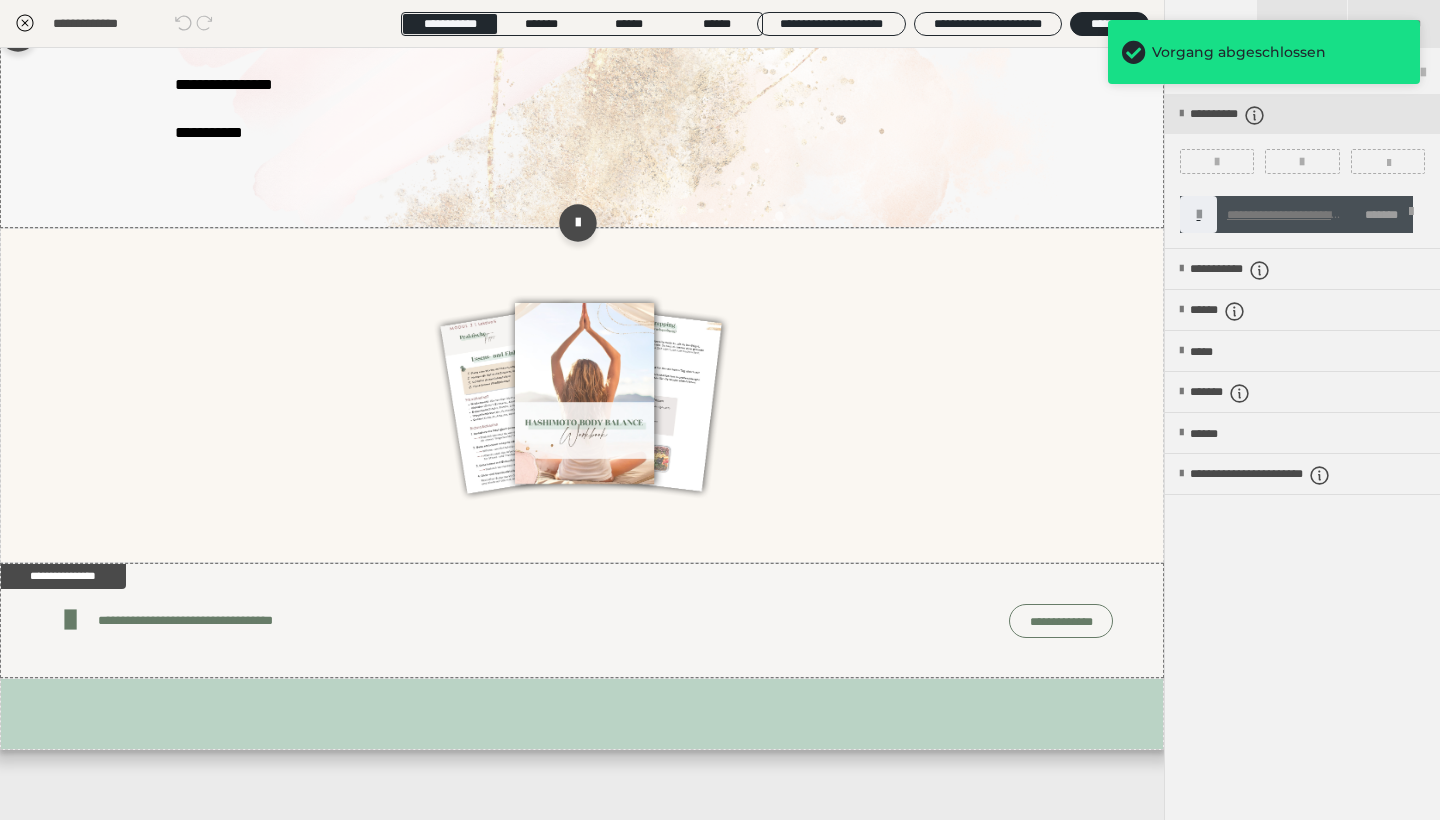 scroll, scrollTop: 398, scrollLeft: 0, axis: vertical 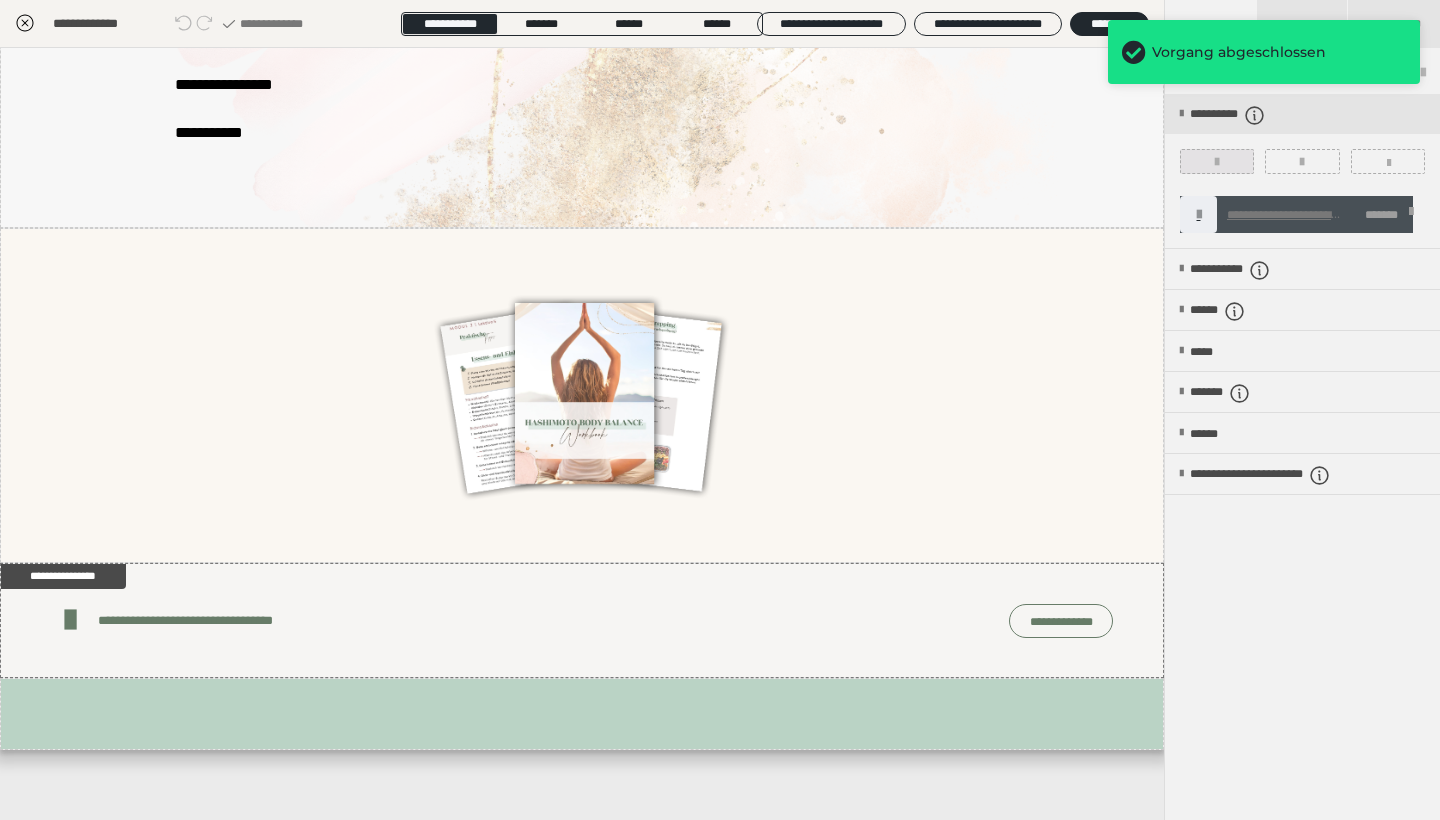 click at bounding box center (1217, 161) 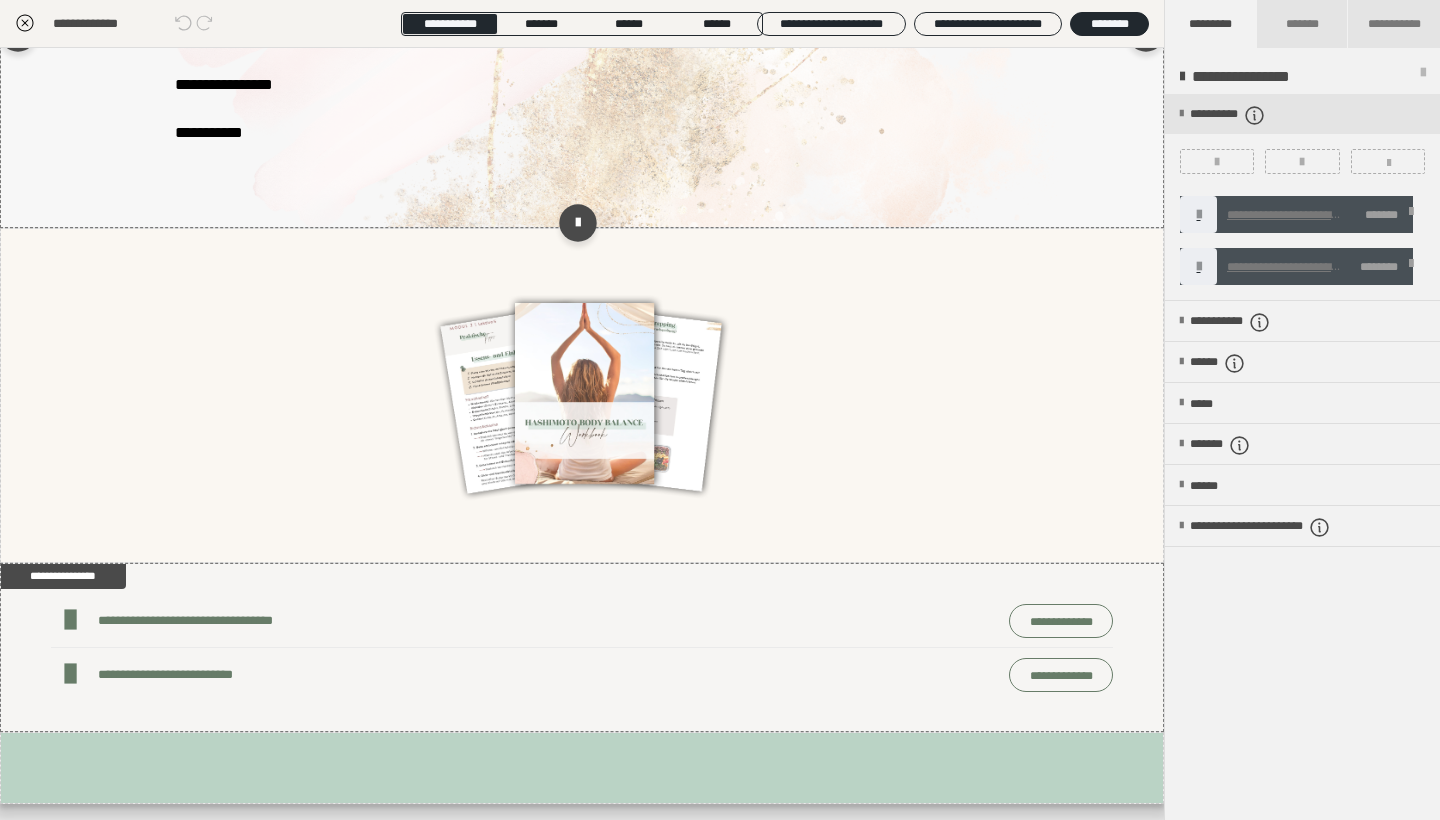 scroll, scrollTop: 258, scrollLeft: 0, axis: vertical 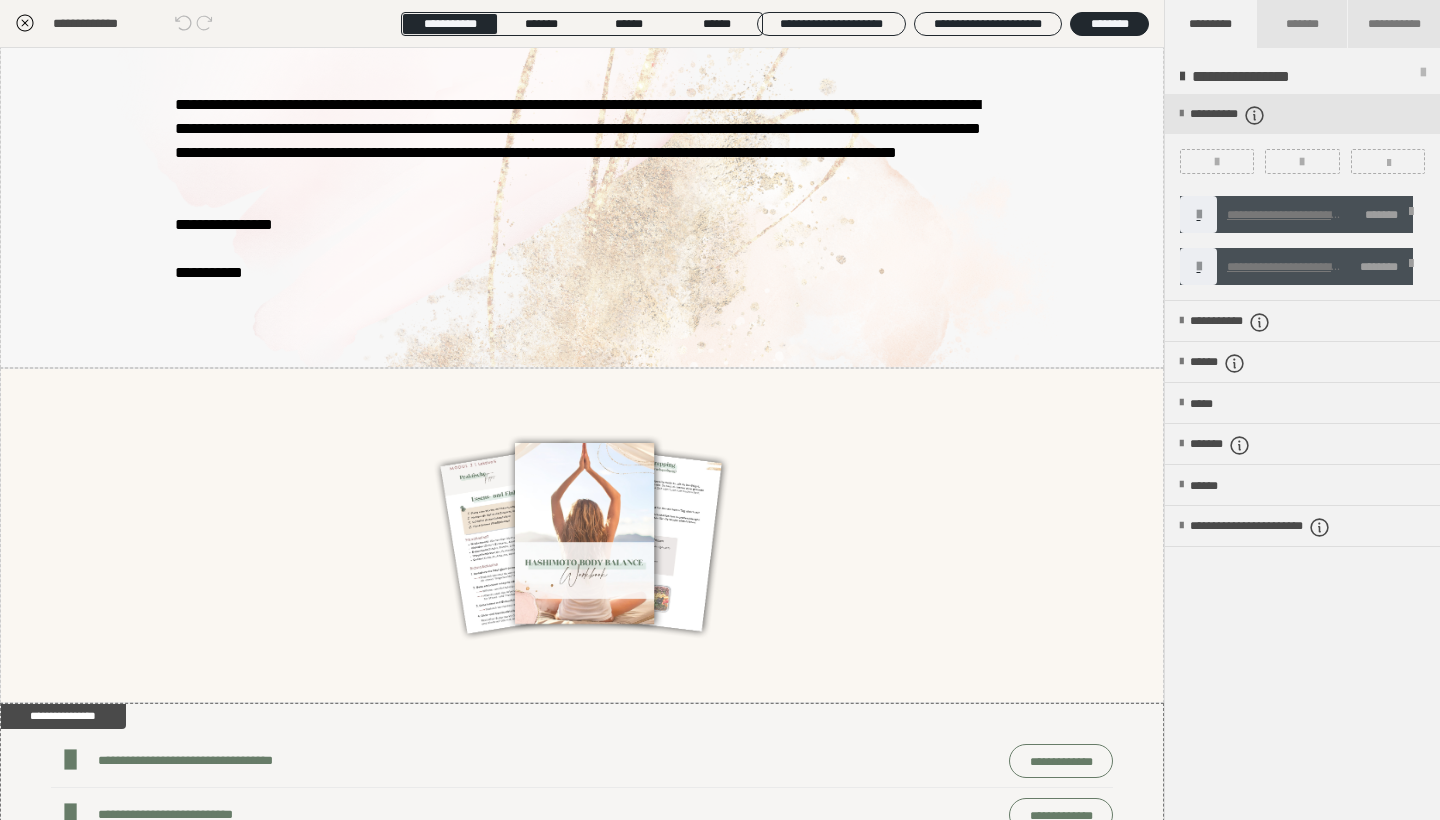click 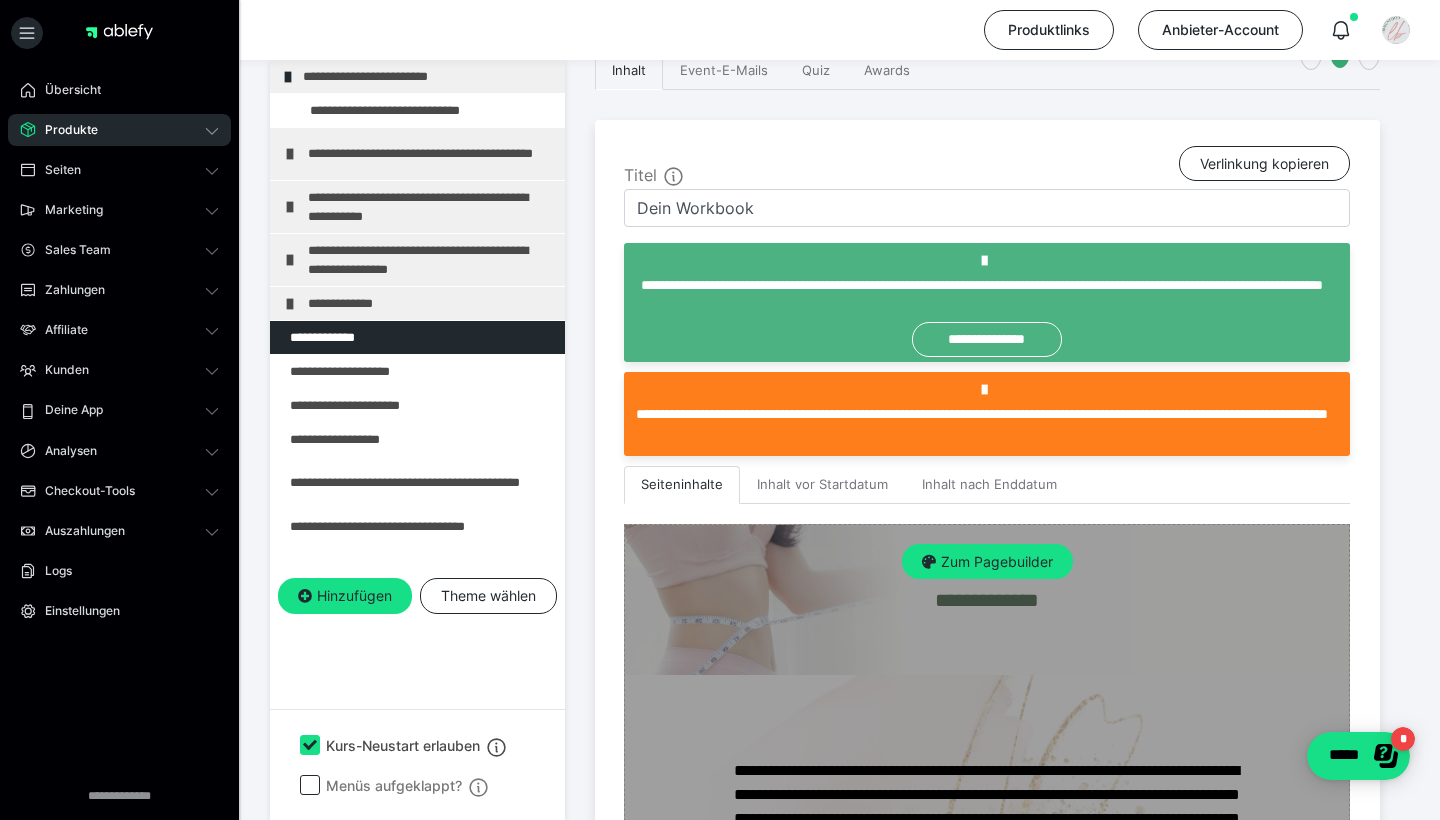 scroll, scrollTop: 369, scrollLeft: 0, axis: vertical 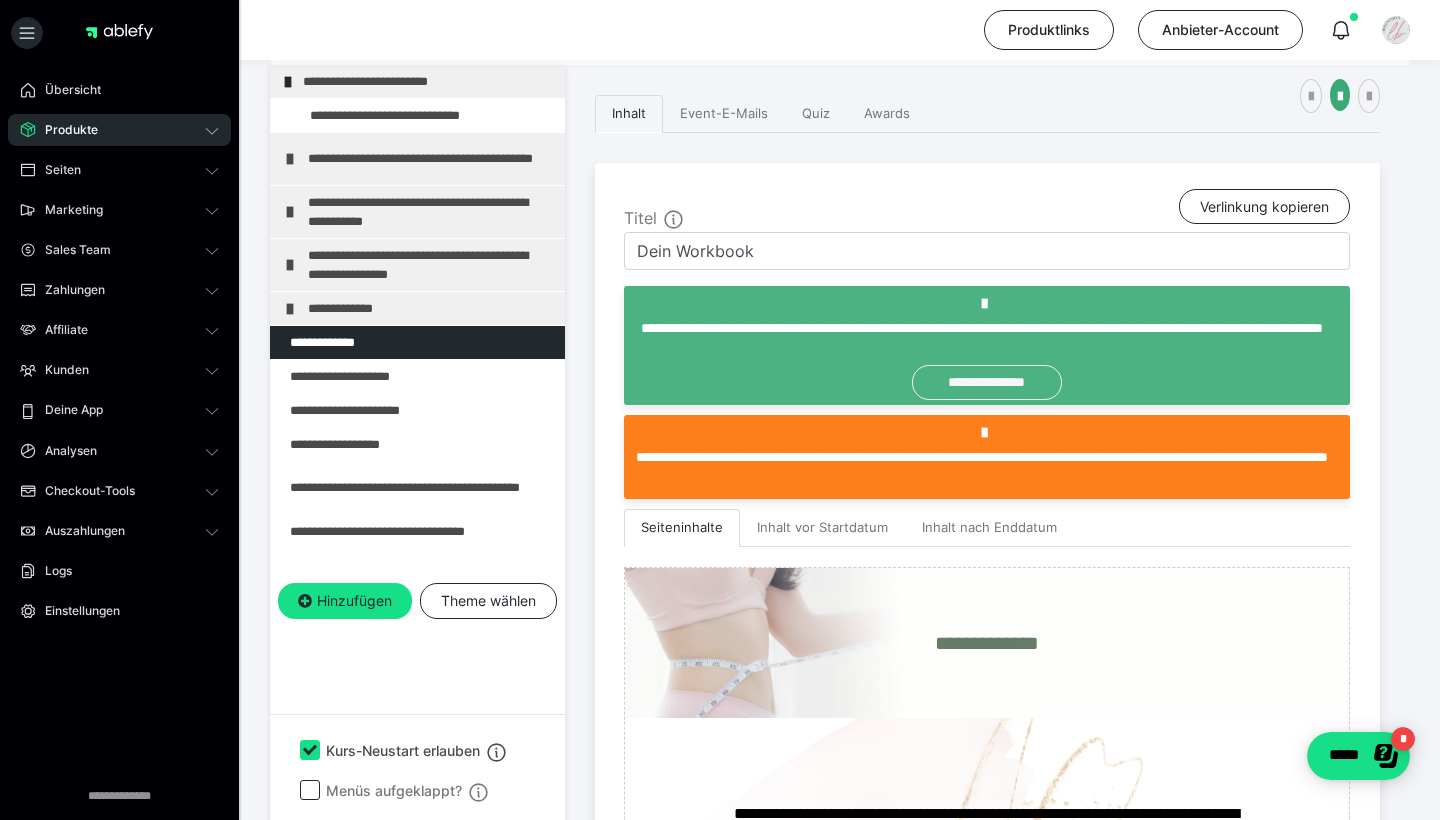 click on "**********" at bounding box center (986, 382) 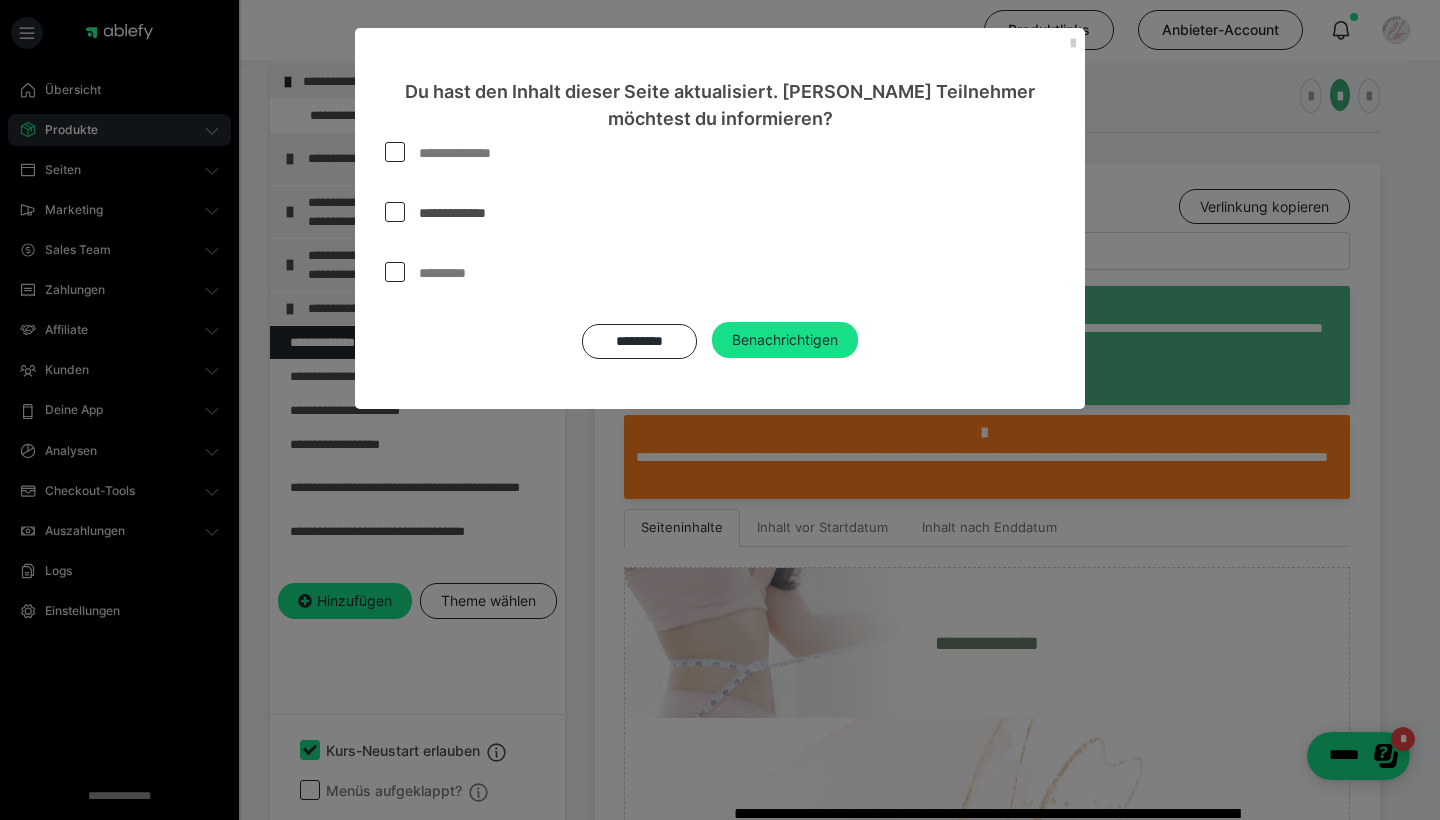 click at bounding box center [395, 152] 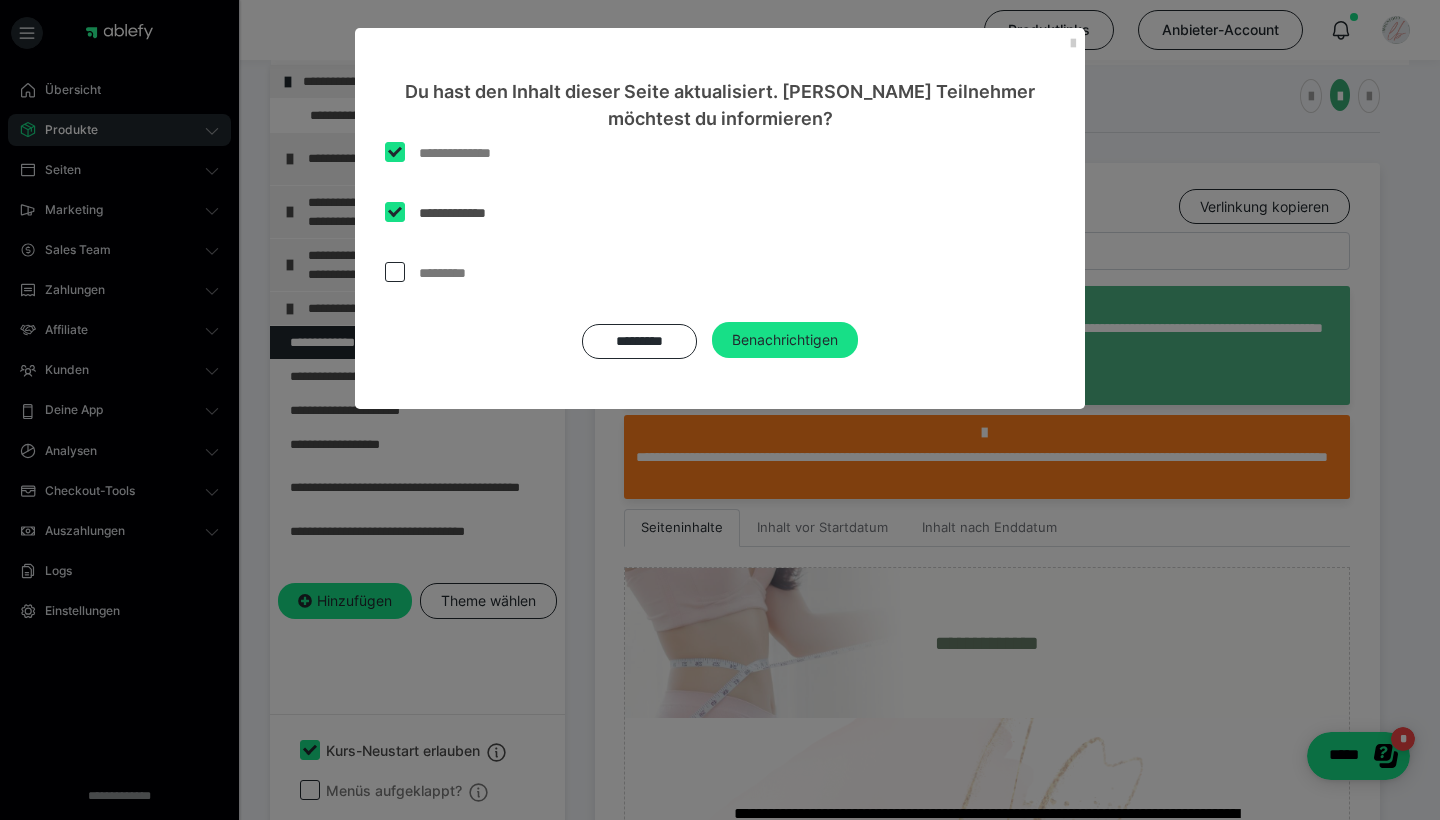 checkbox on "****" 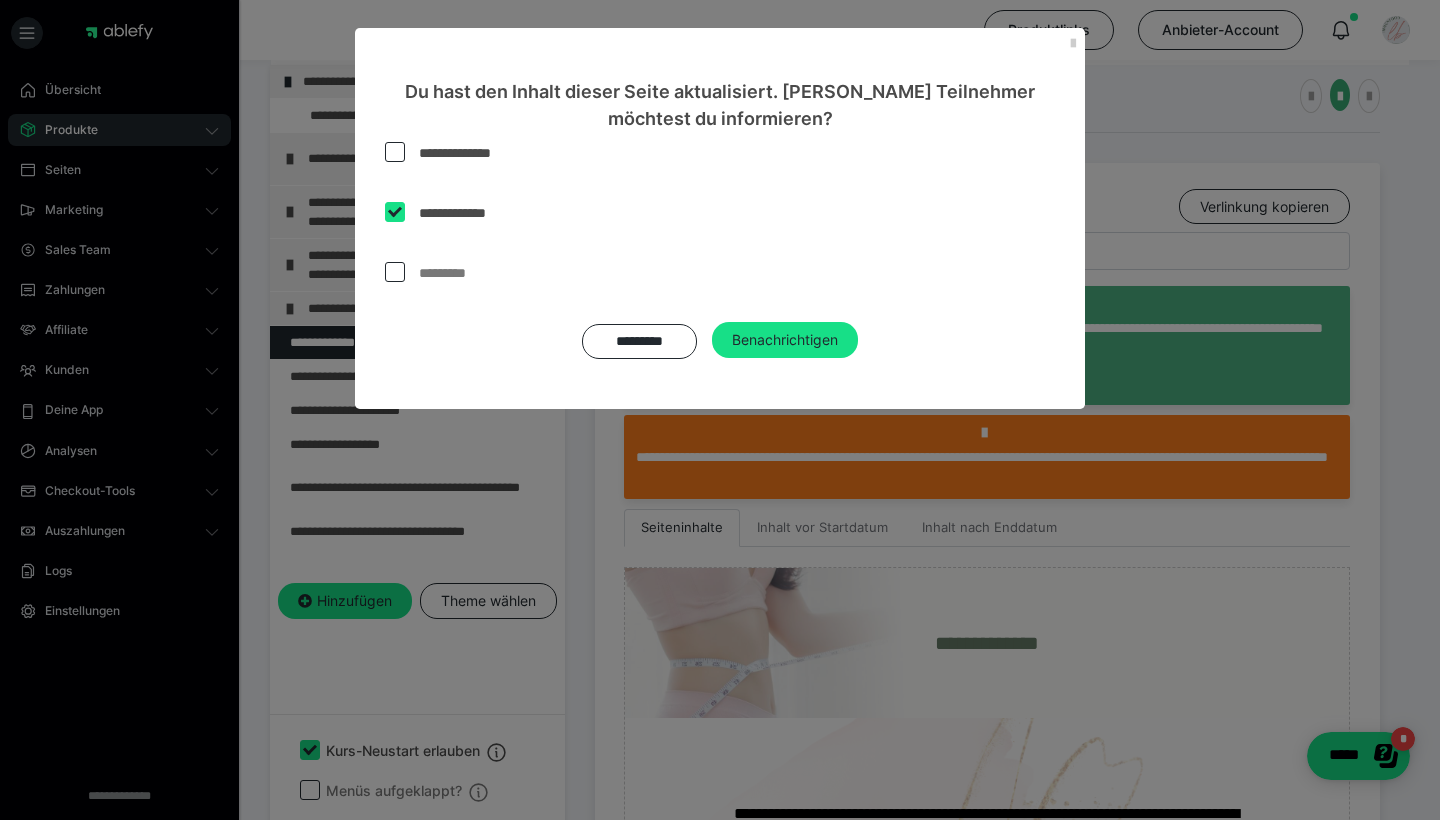 click on "**********" at bounding box center [720, 270] 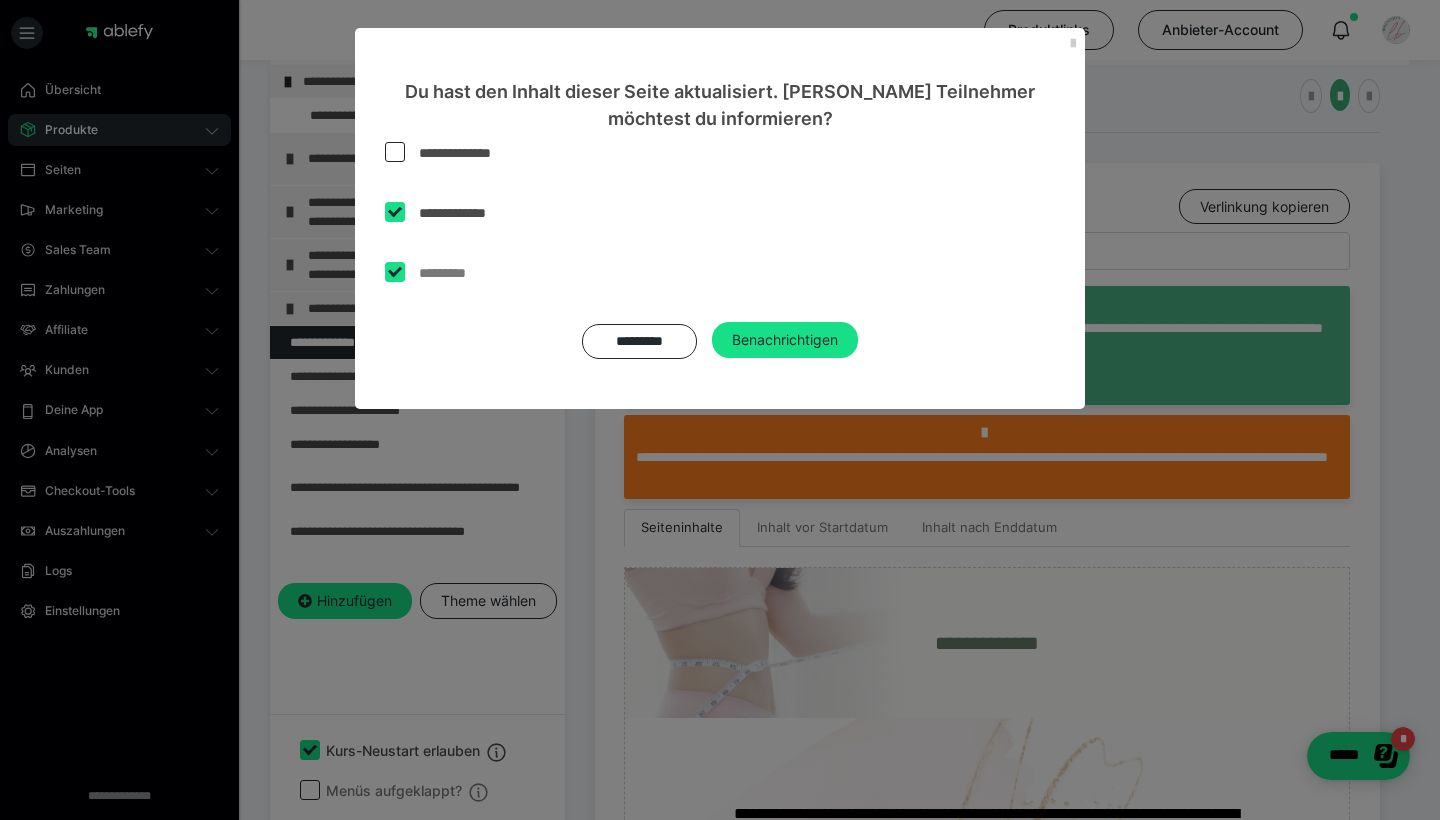 checkbox on "****" 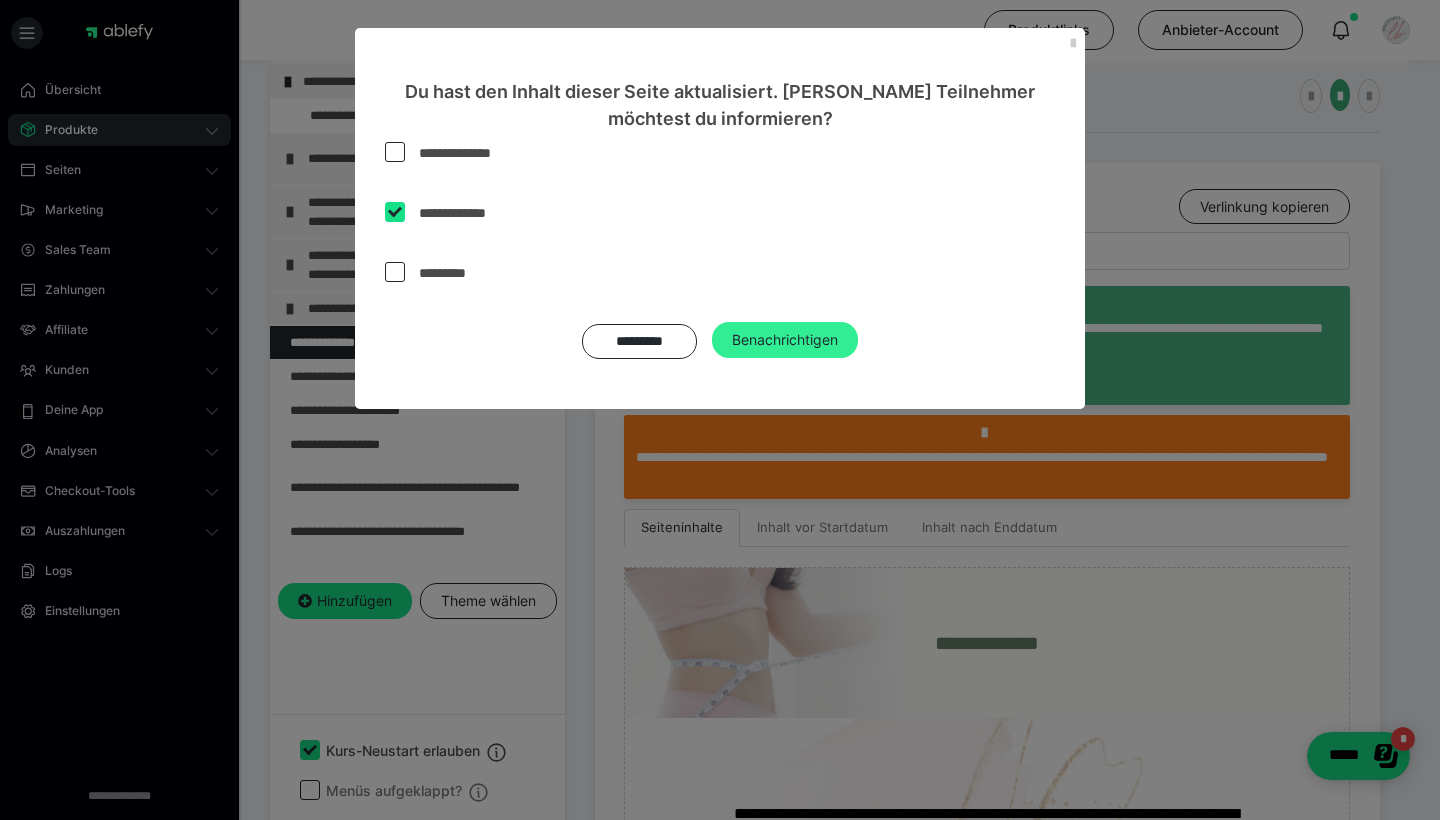 click on "Benachrichtigen" at bounding box center [785, 340] 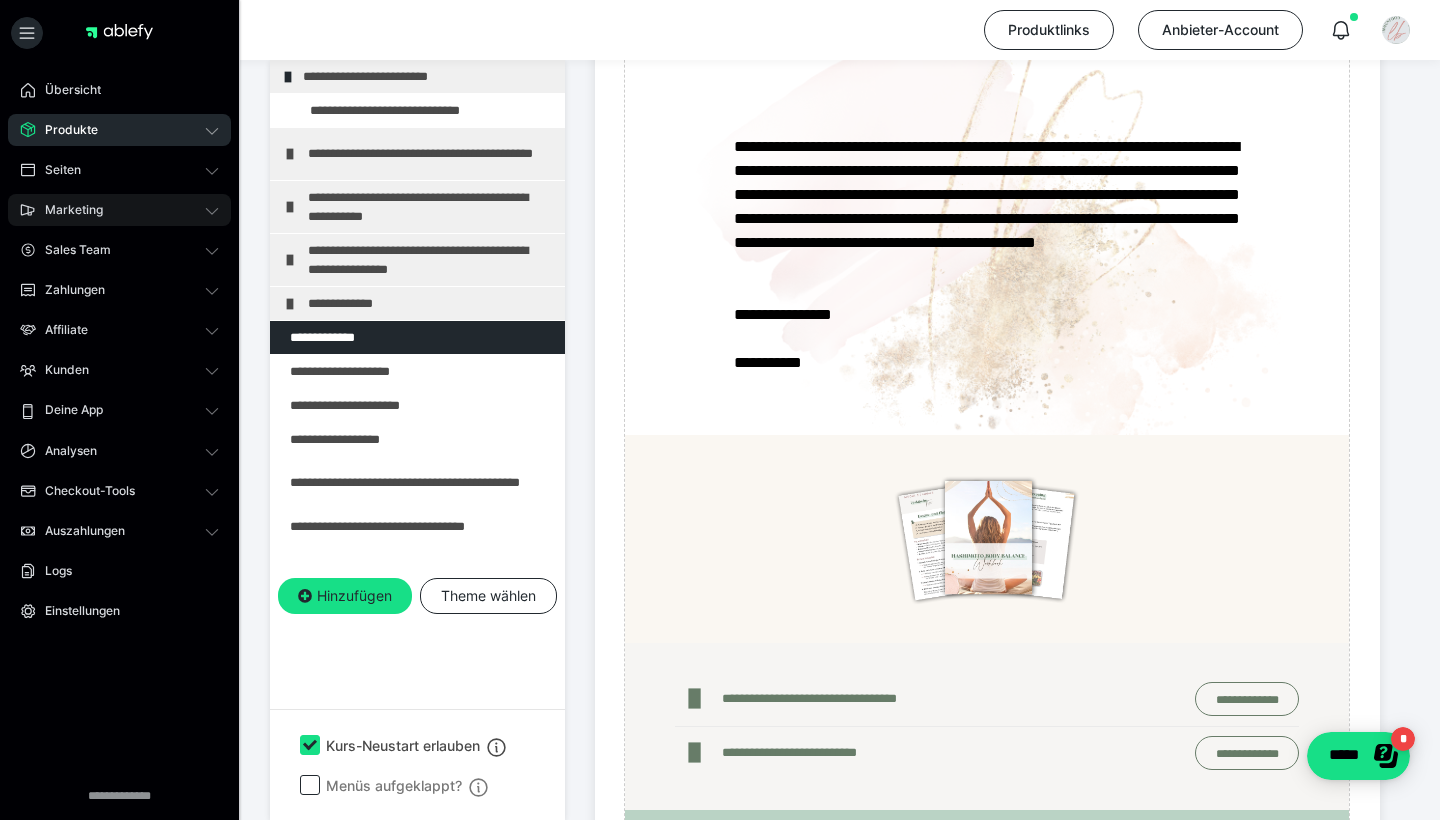 scroll, scrollTop: 884, scrollLeft: 0, axis: vertical 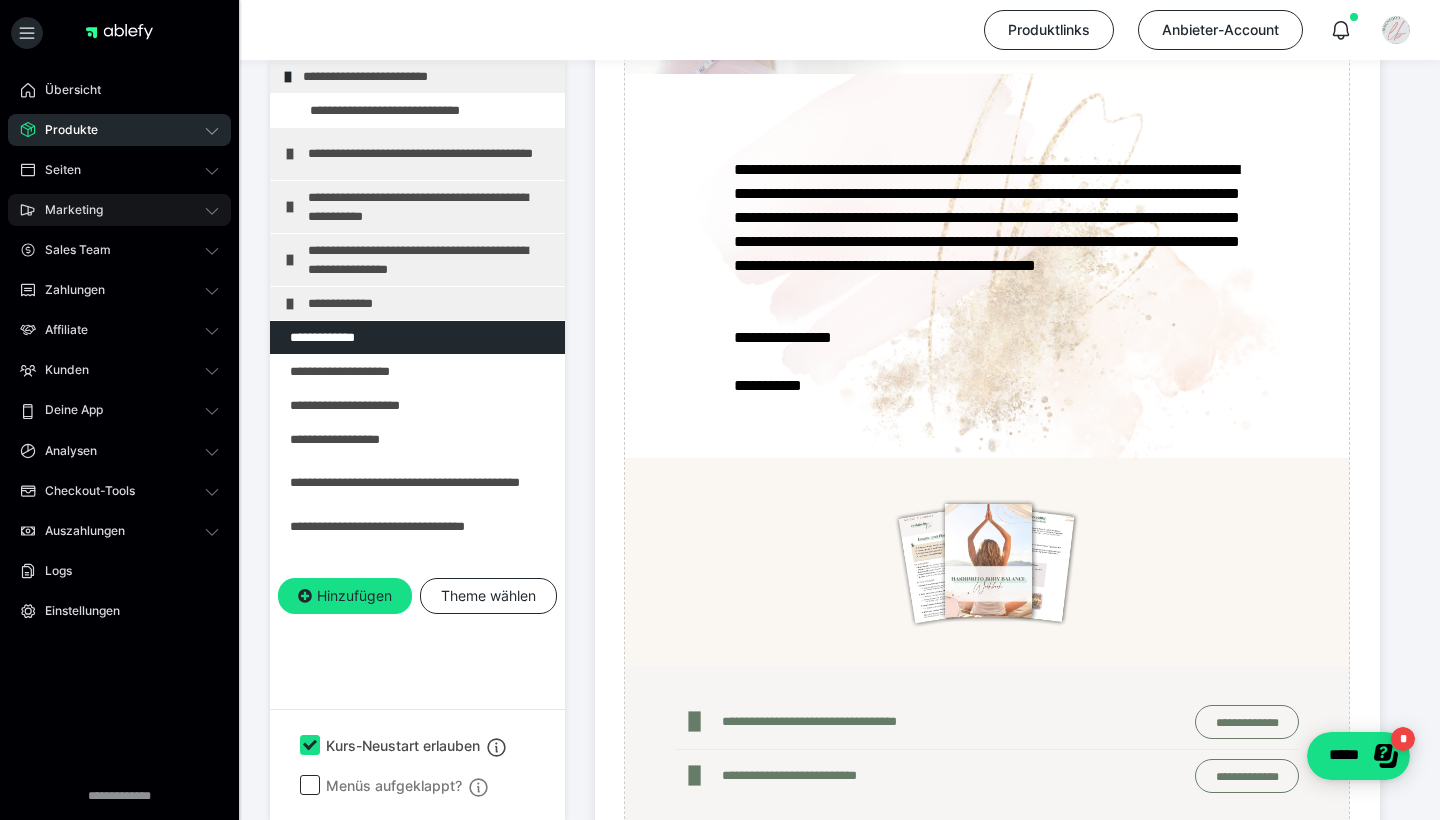 click on "Marketing" at bounding box center [67, 210] 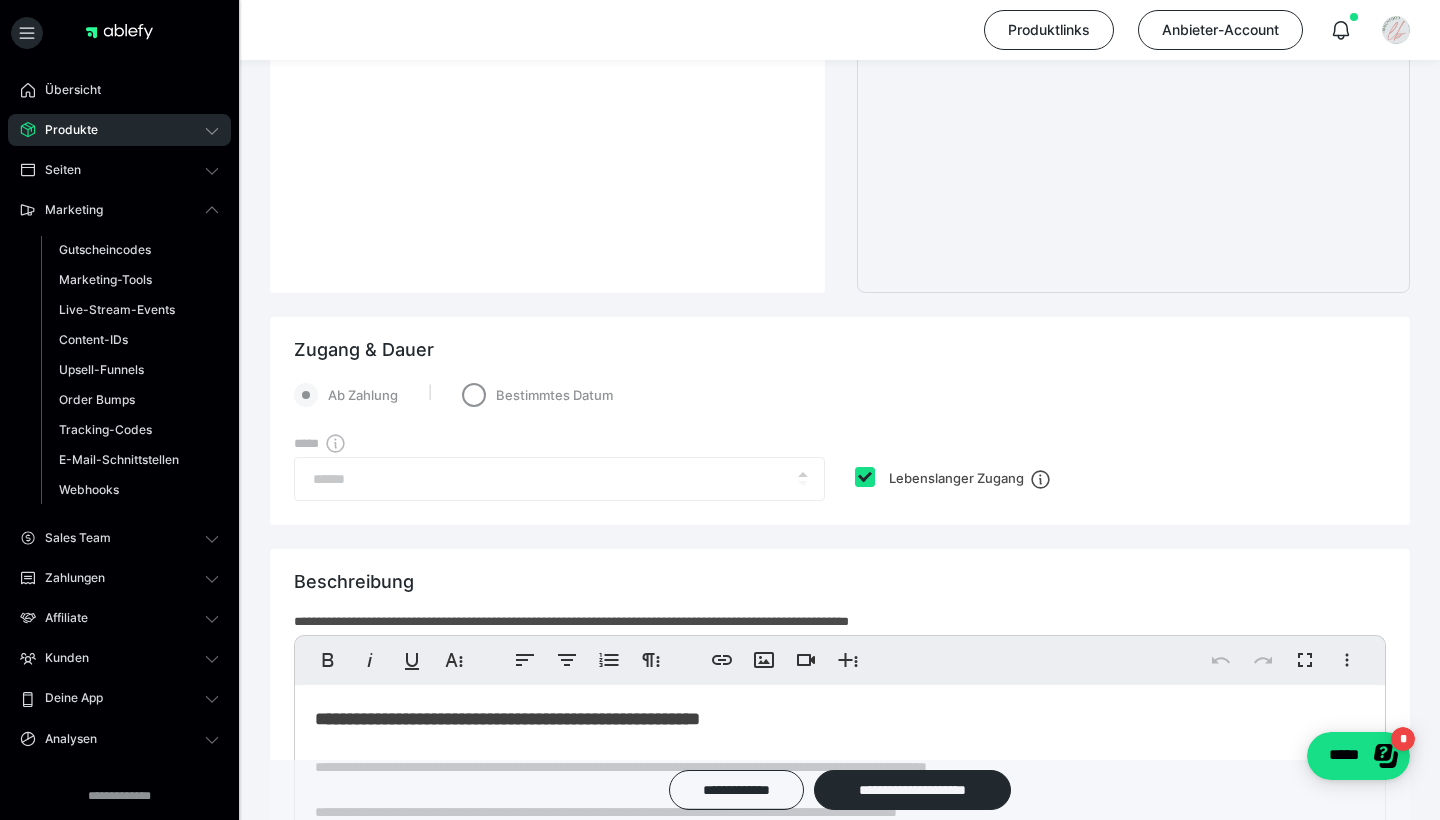 click on "Produkte" at bounding box center [119, 130] 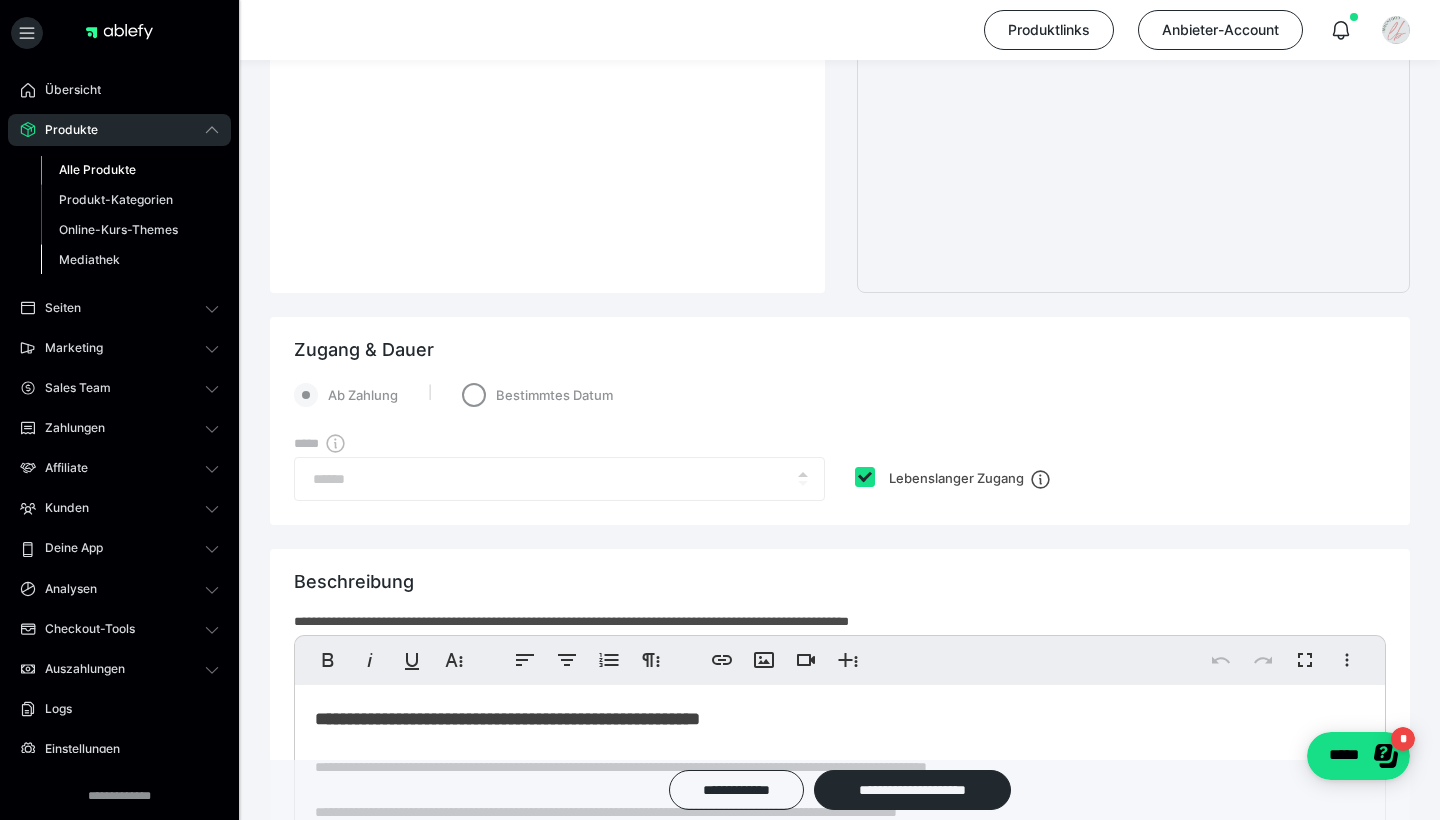 click on "Mediathek" at bounding box center [89, 259] 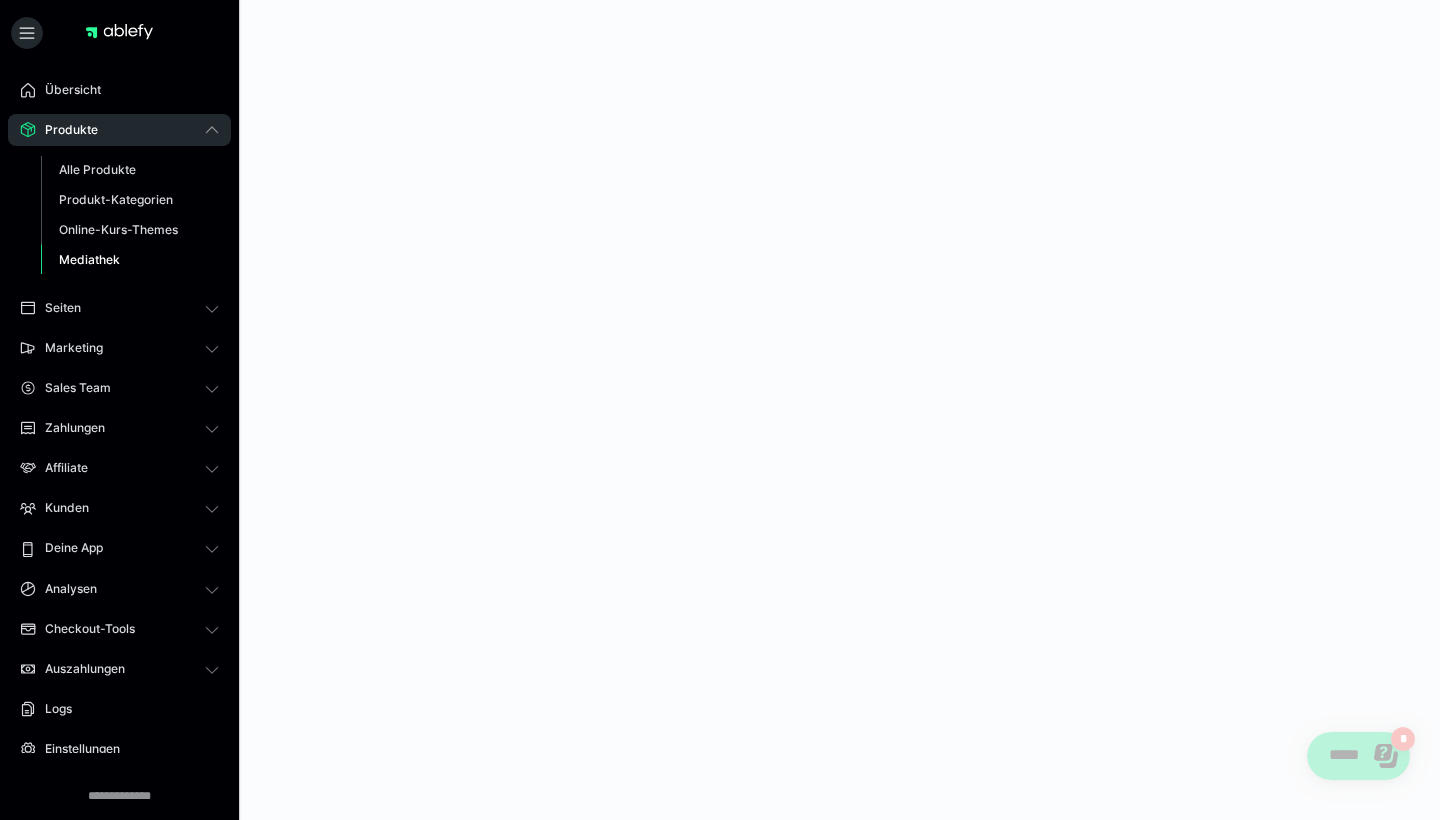 scroll, scrollTop: 0, scrollLeft: 0, axis: both 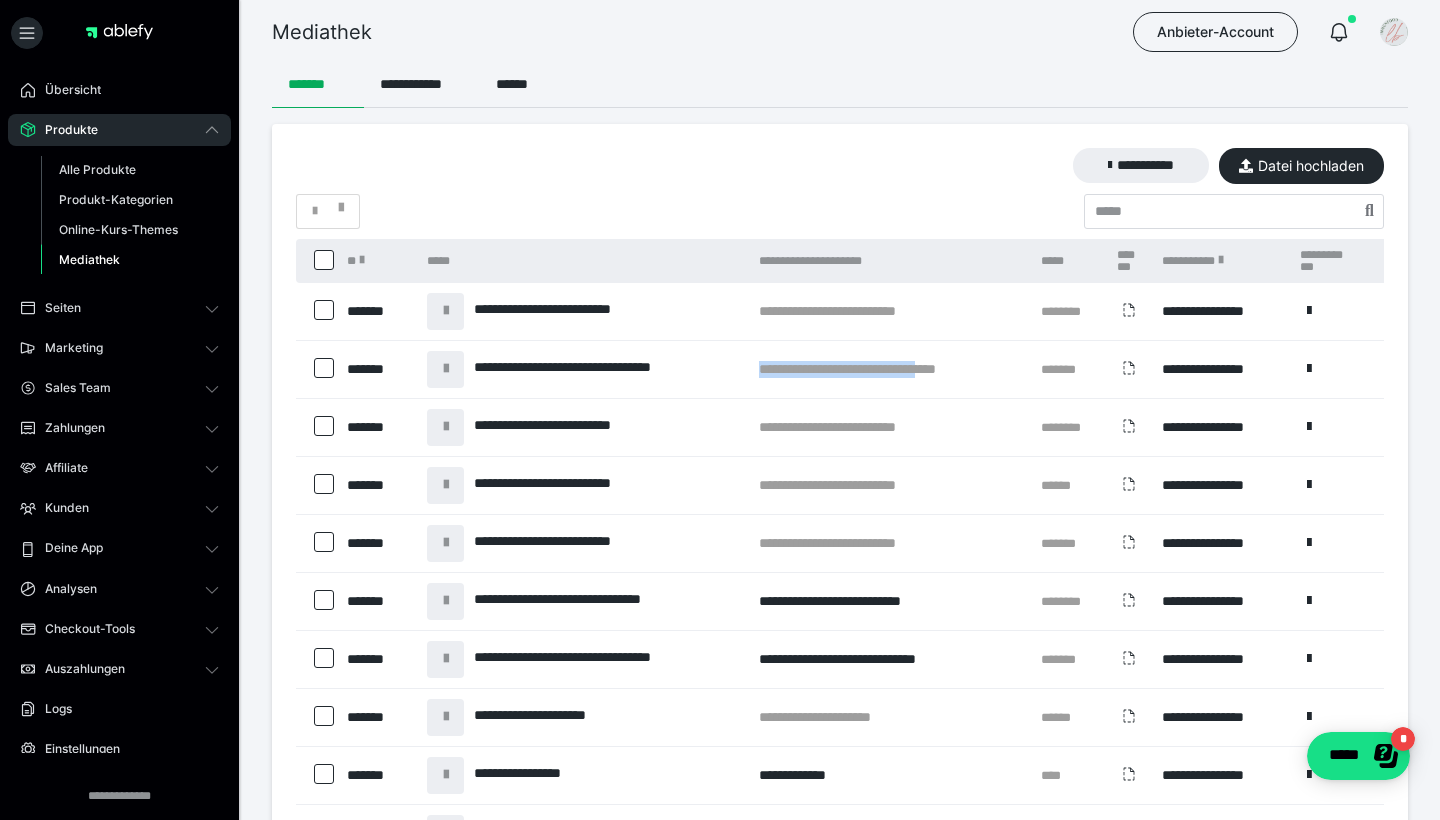 drag, startPoint x: 756, startPoint y: 366, endPoint x: 995, endPoint y: 363, distance: 239.01883 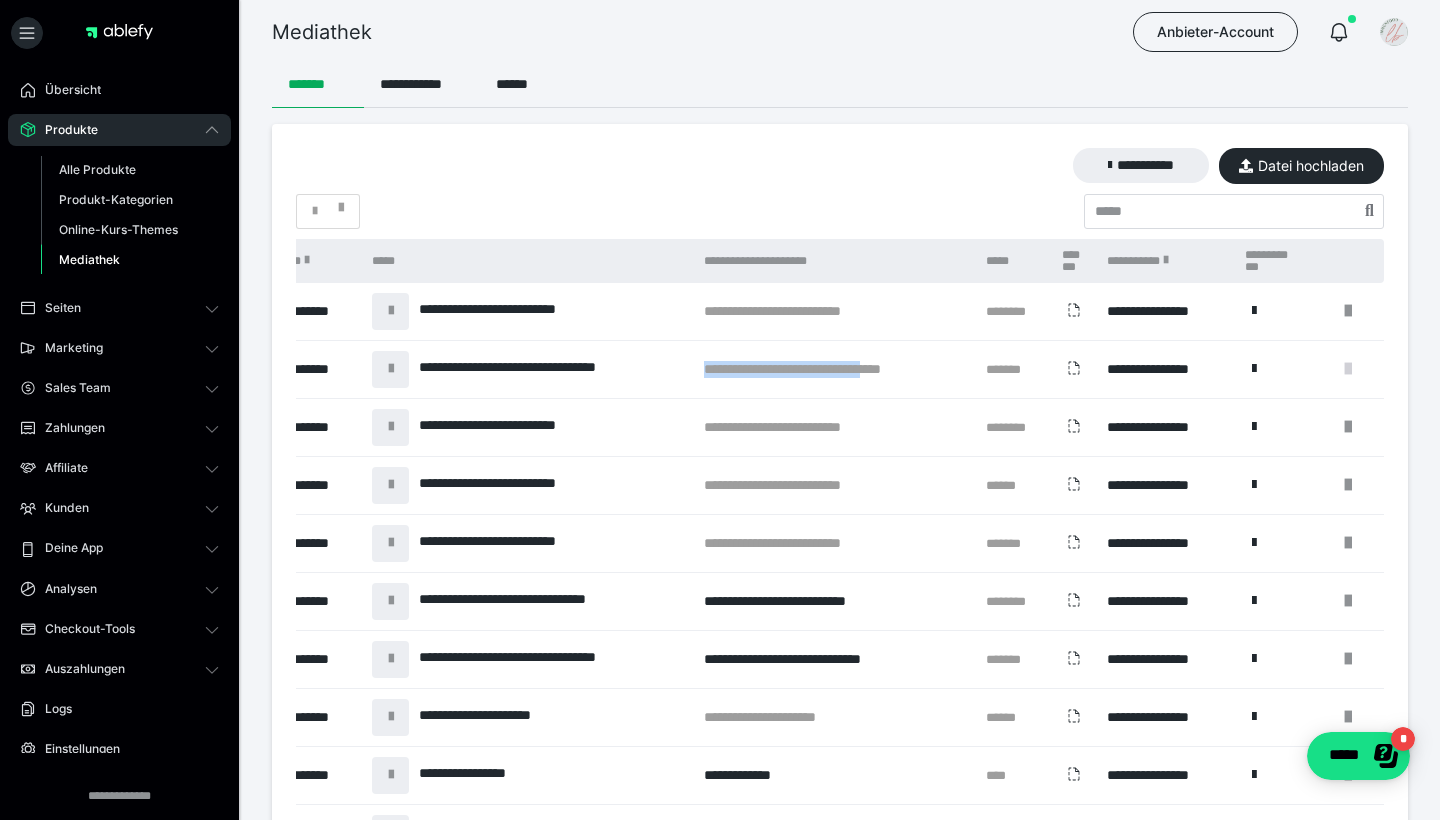 scroll, scrollTop: 0, scrollLeft: 54, axis: horizontal 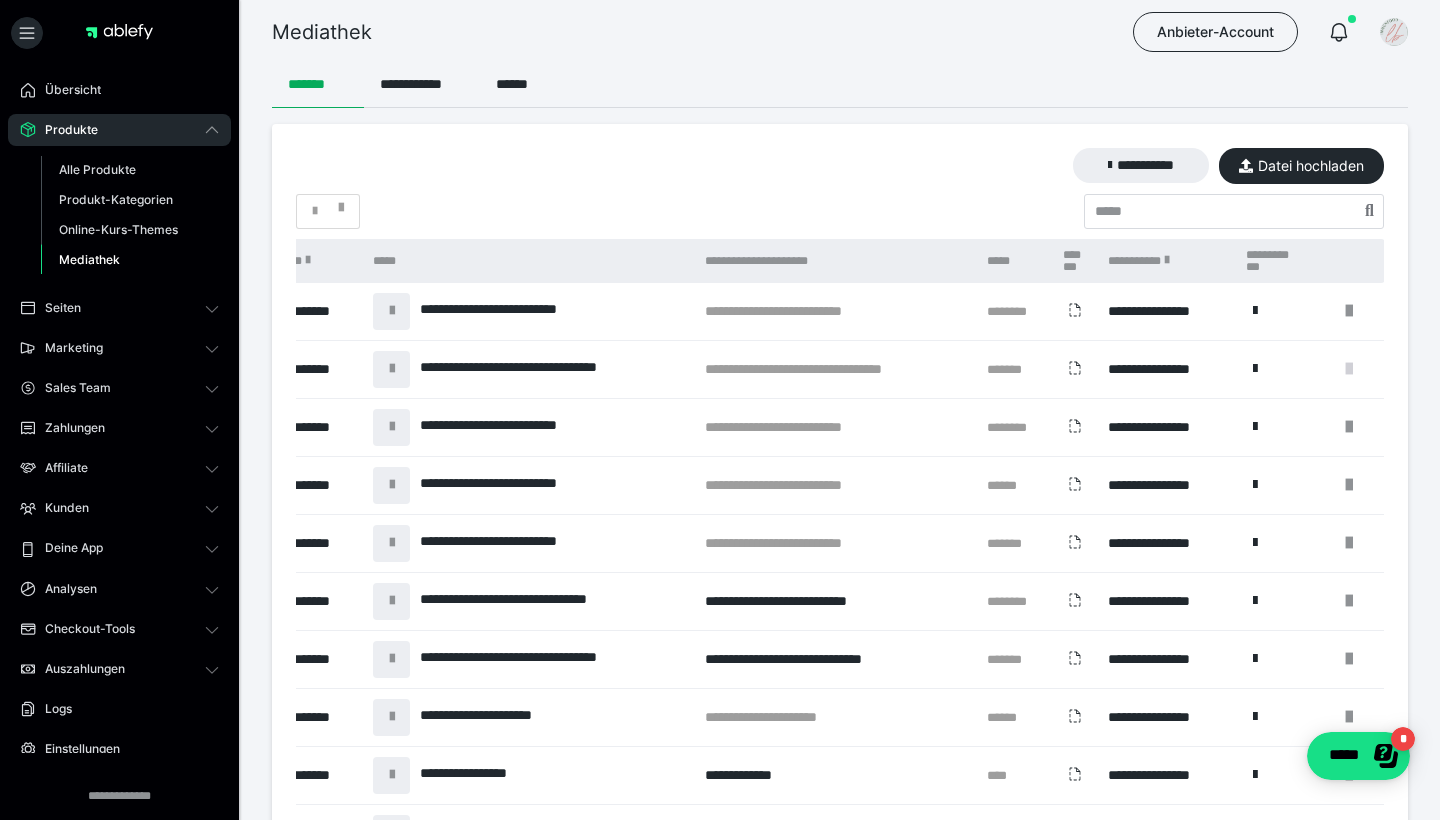 click at bounding box center [1349, 369] 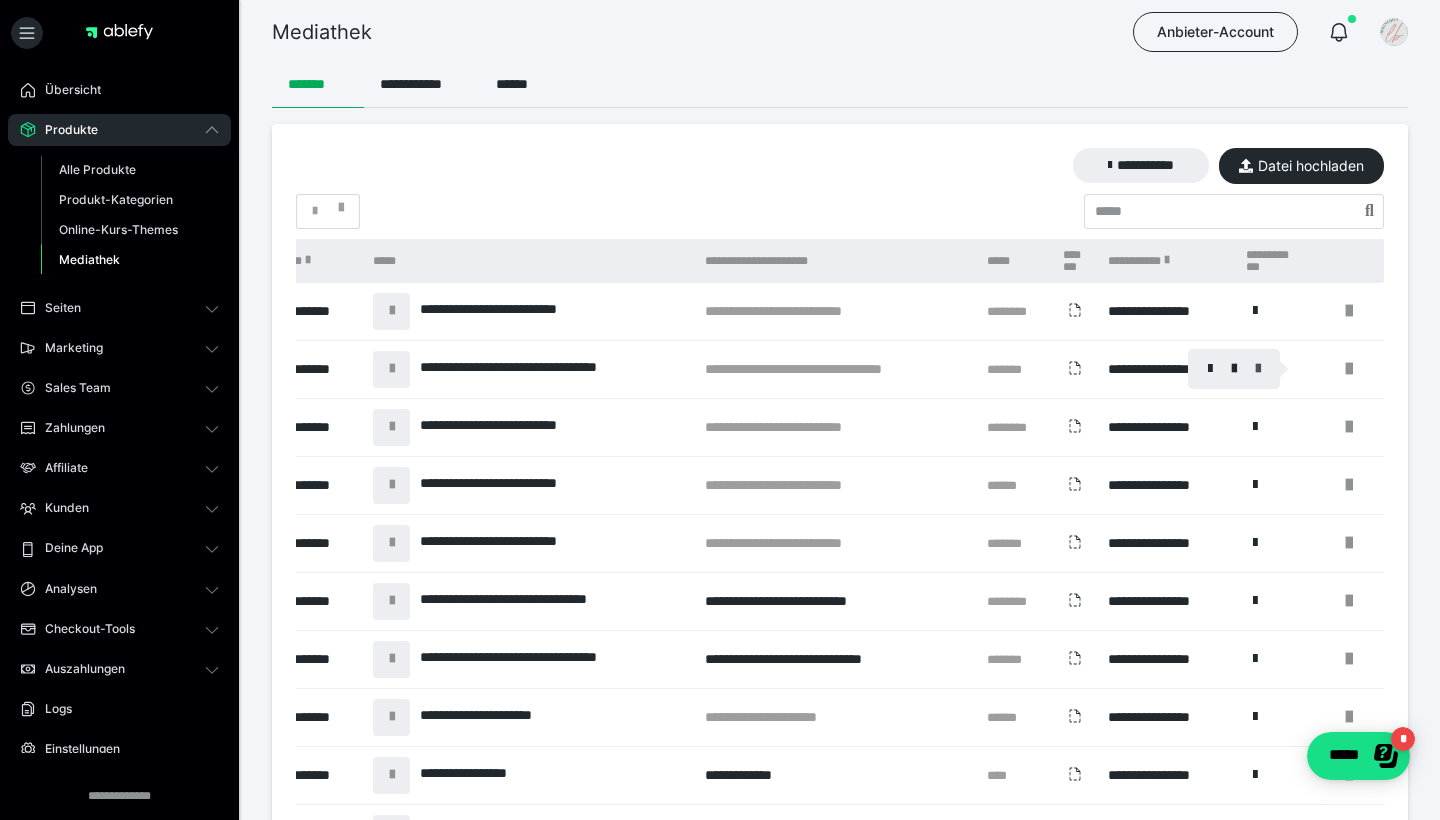 click at bounding box center (1258, 369) 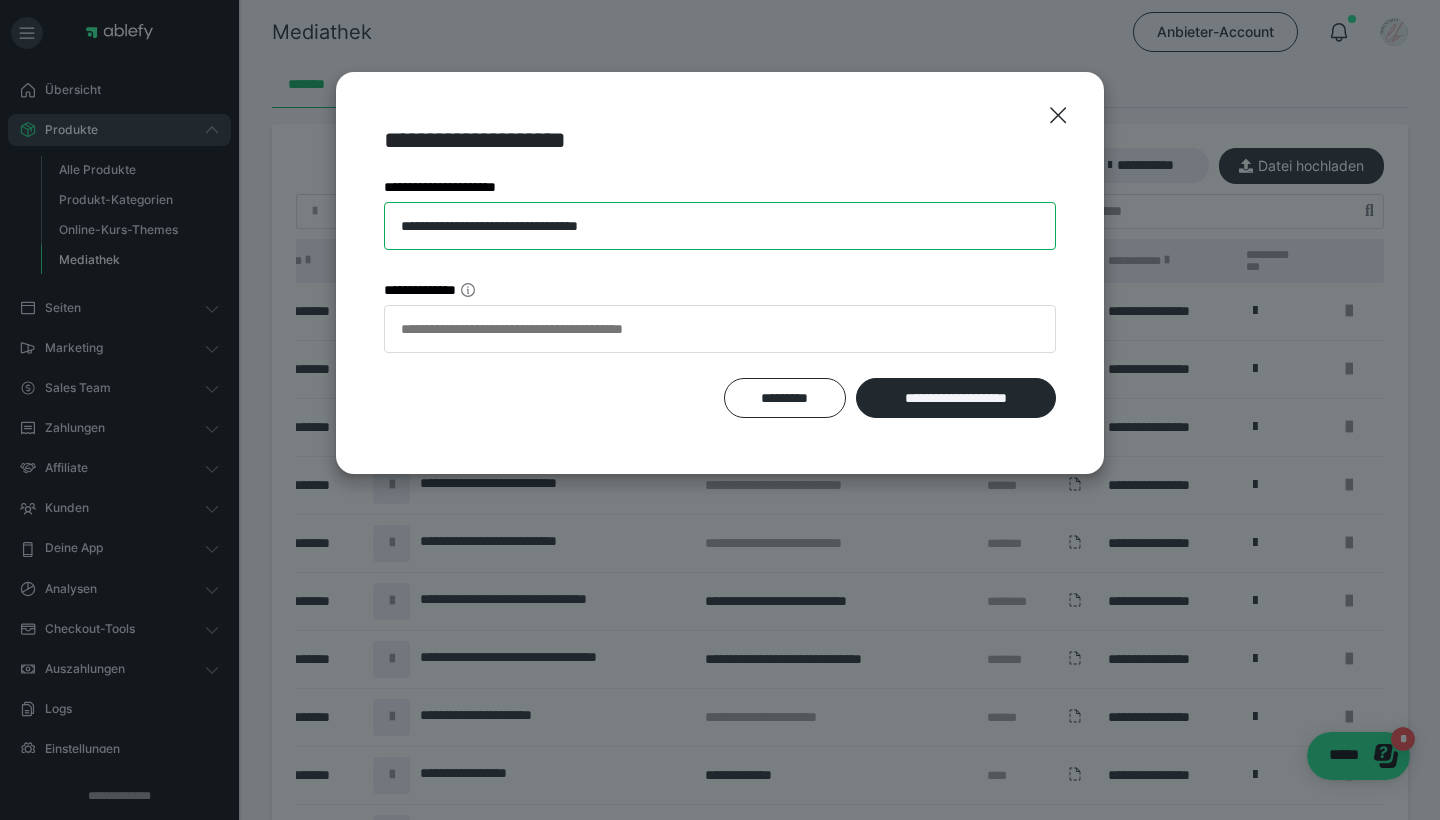 drag, startPoint x: 723, startPoint y: 240, endPoint x: 378, endPoint y: 240, distance: 345 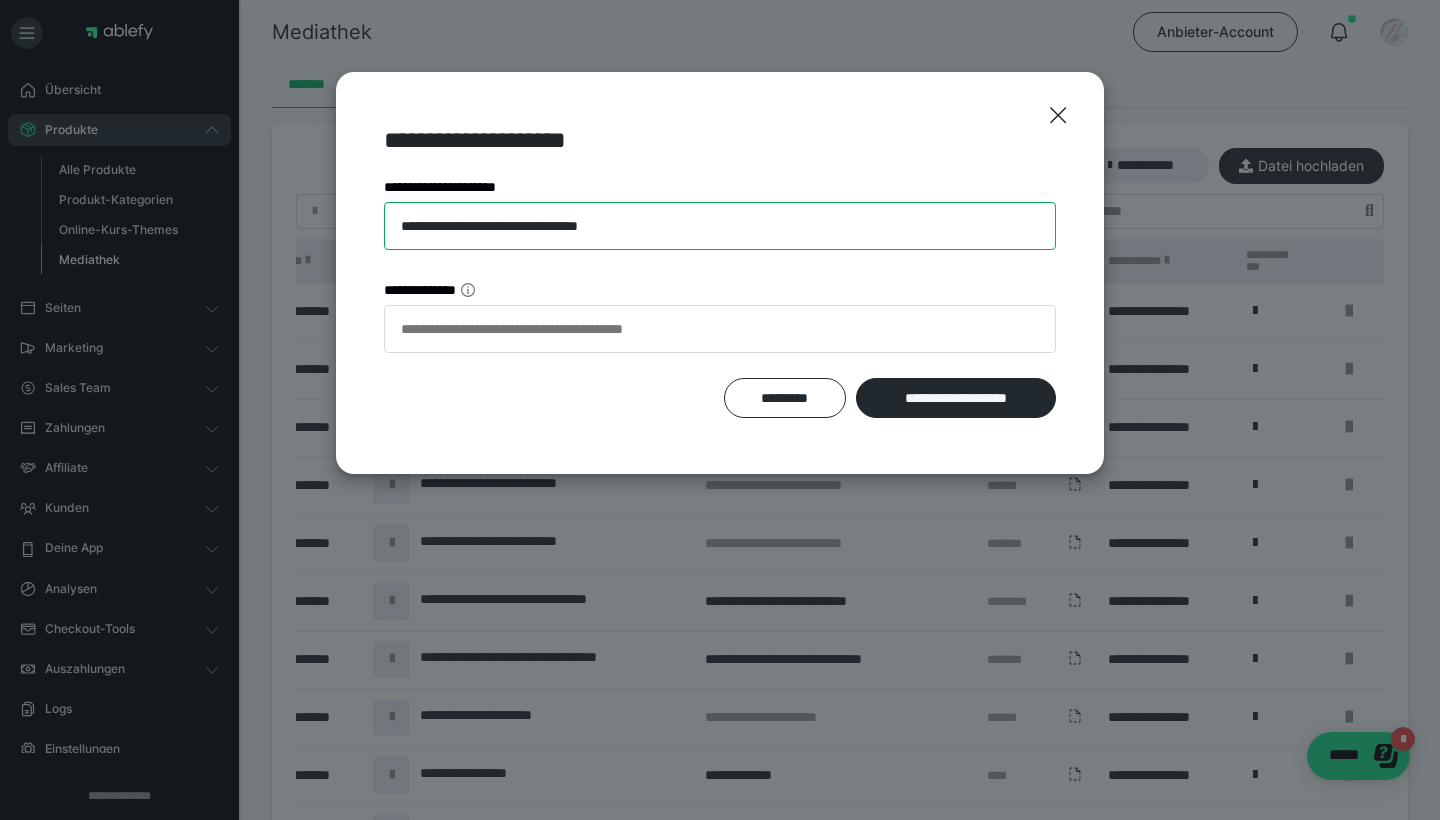 drag, startPoint x: 398, startPoint y: 227, endPoint x: 671, endPoint y: 250, distance: 273.96716 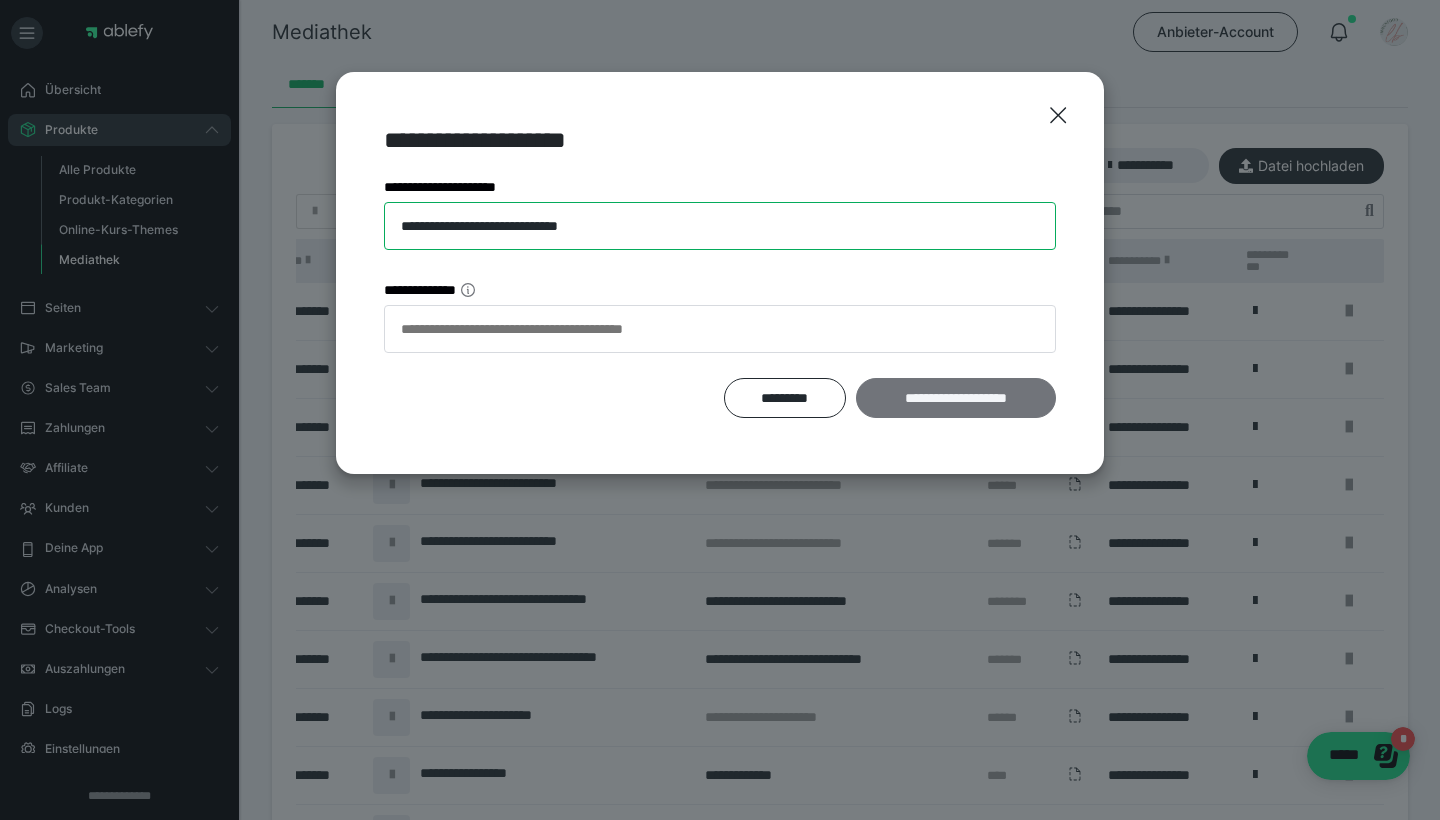 type on "**********" 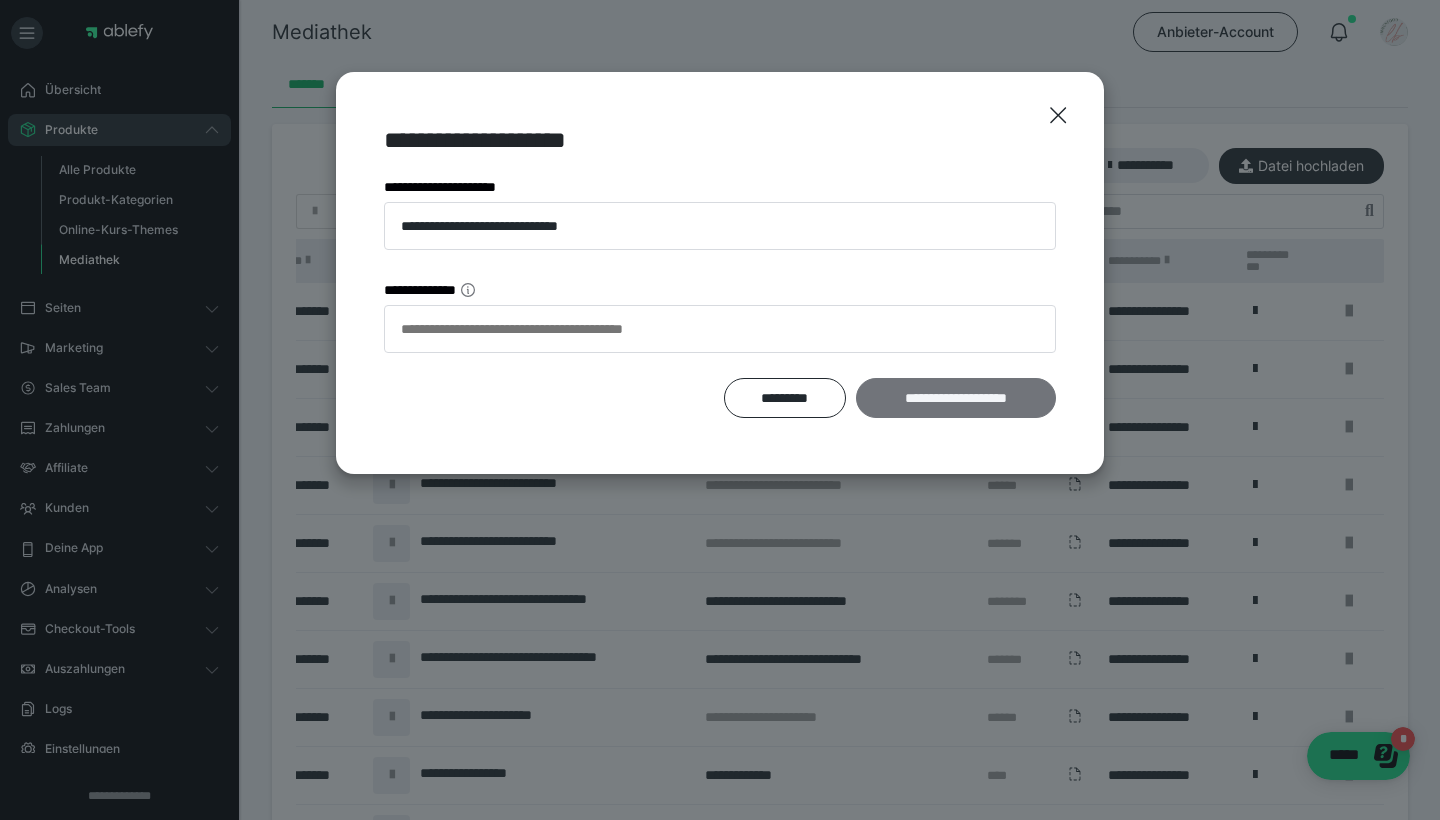 click on "**********" at bounding box center (956, 398) 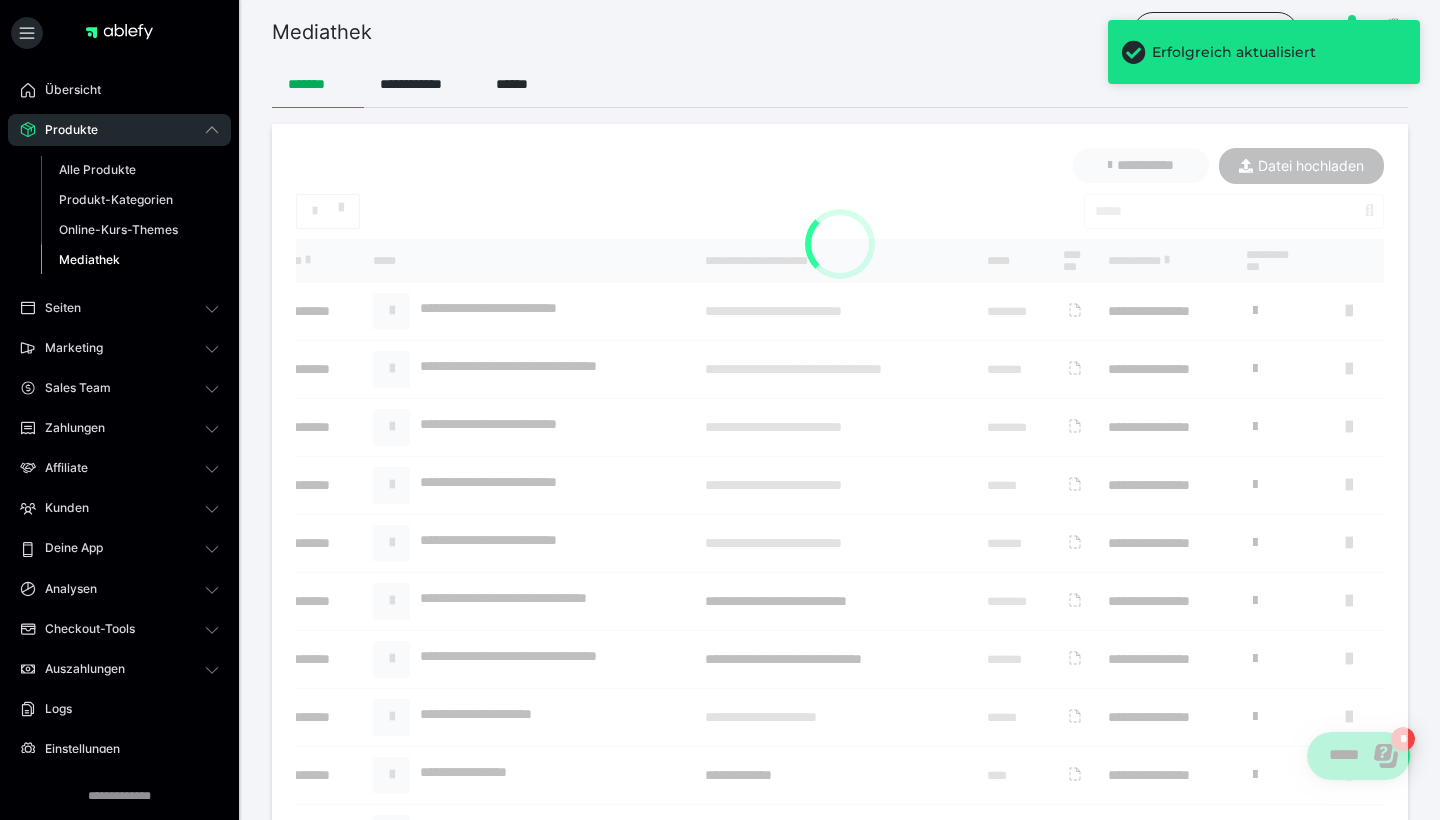 scroll, scrollTop: 0, scrollLeft: 28, axis: horizontal 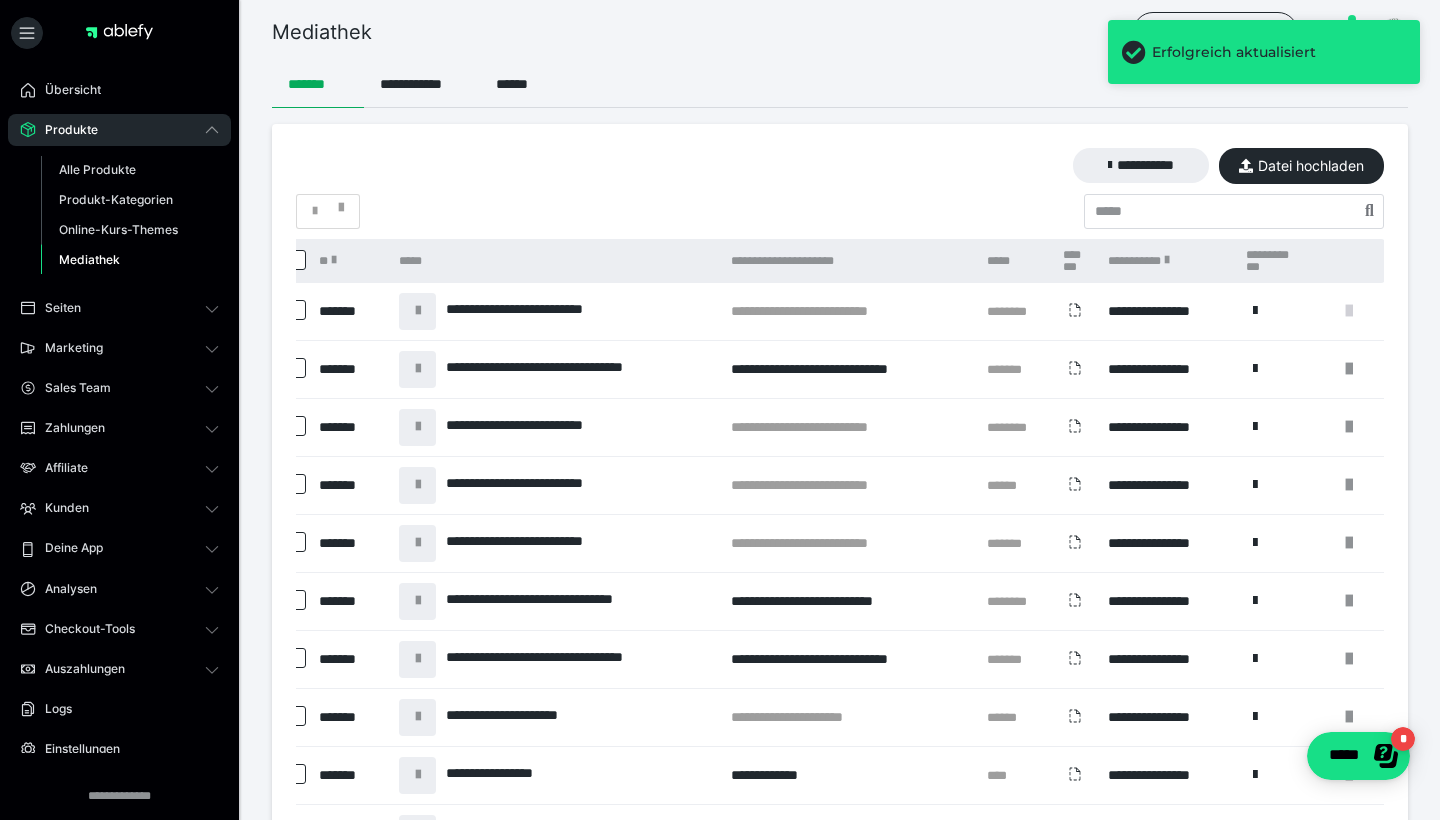click at bounding box center [1349, 311] 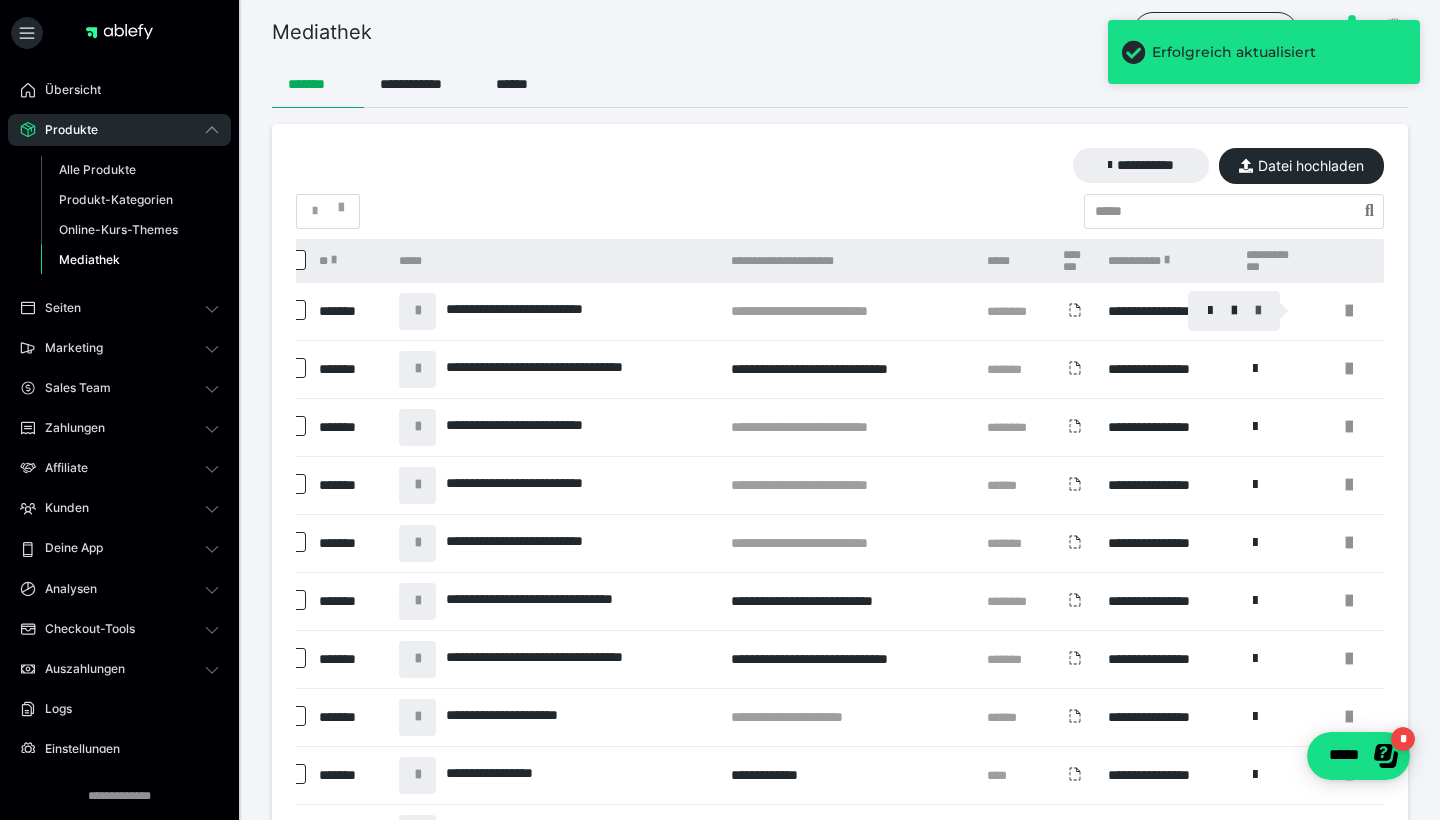 click at bounding box center (1258, 311) 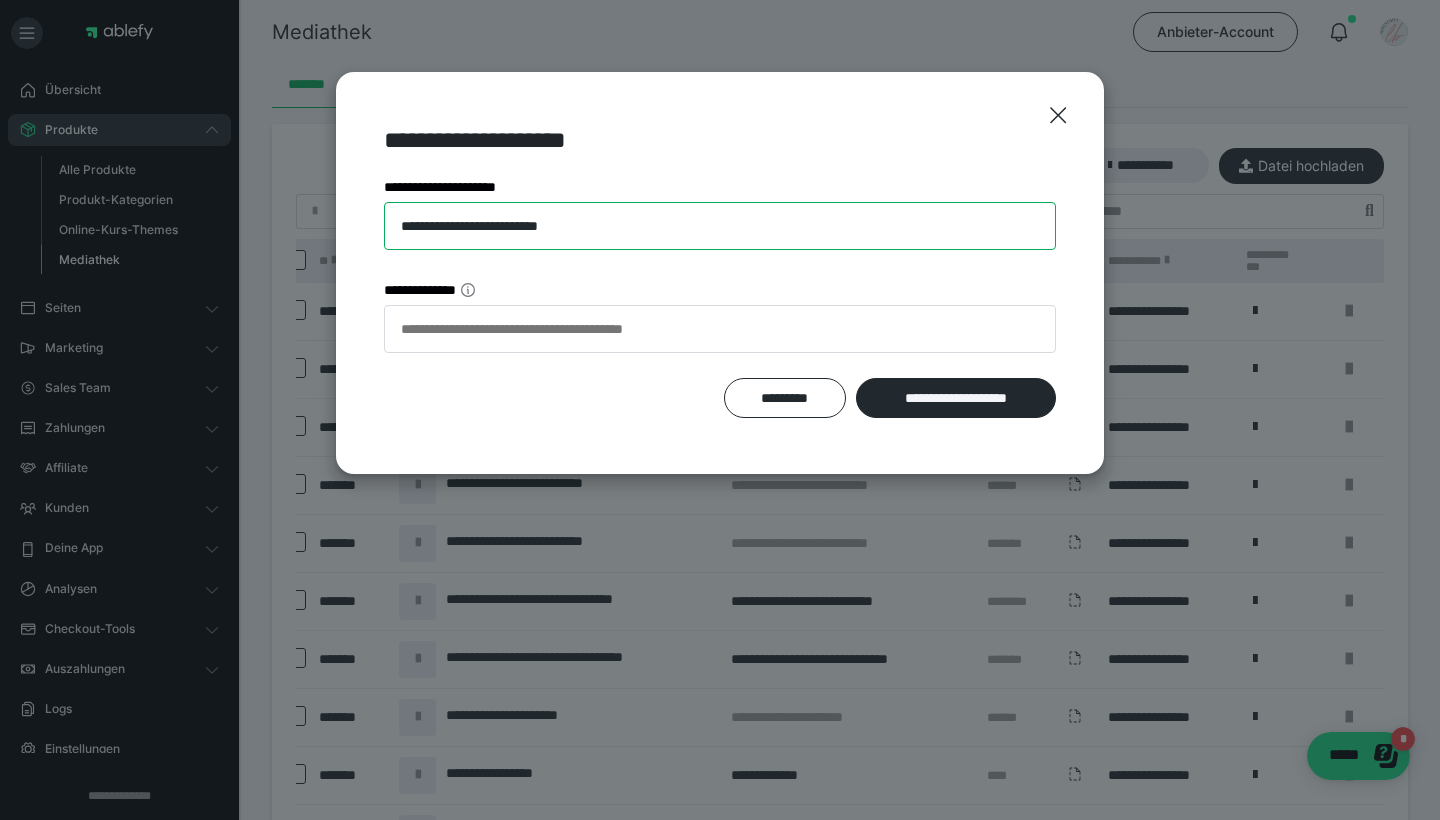 drag, startPoint x: 648, startPoint y: 224, endPoint x: 391, endPoint y: 222, distance: 257.00778 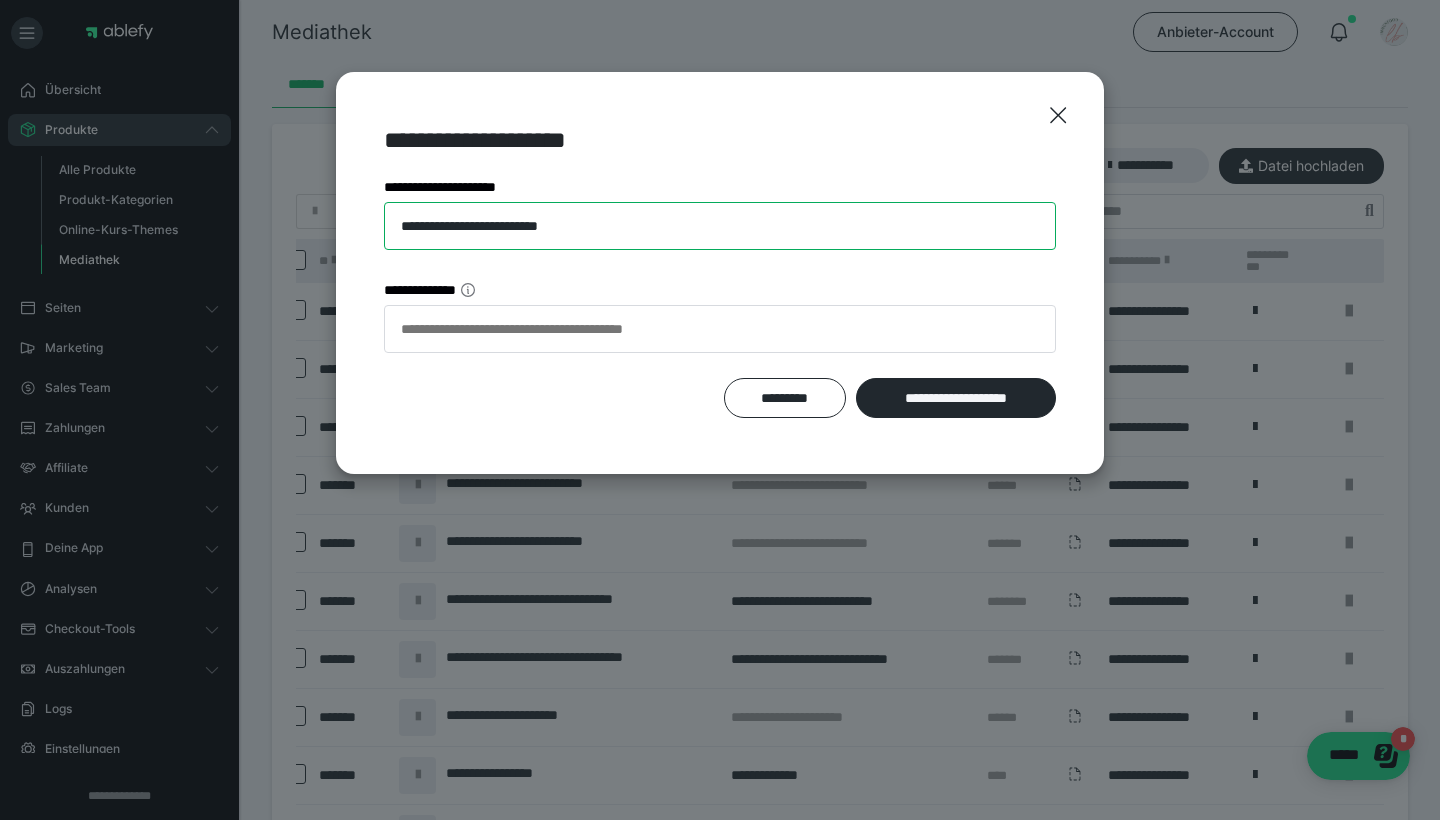 click on "**********" at bounding box center [720, 226] 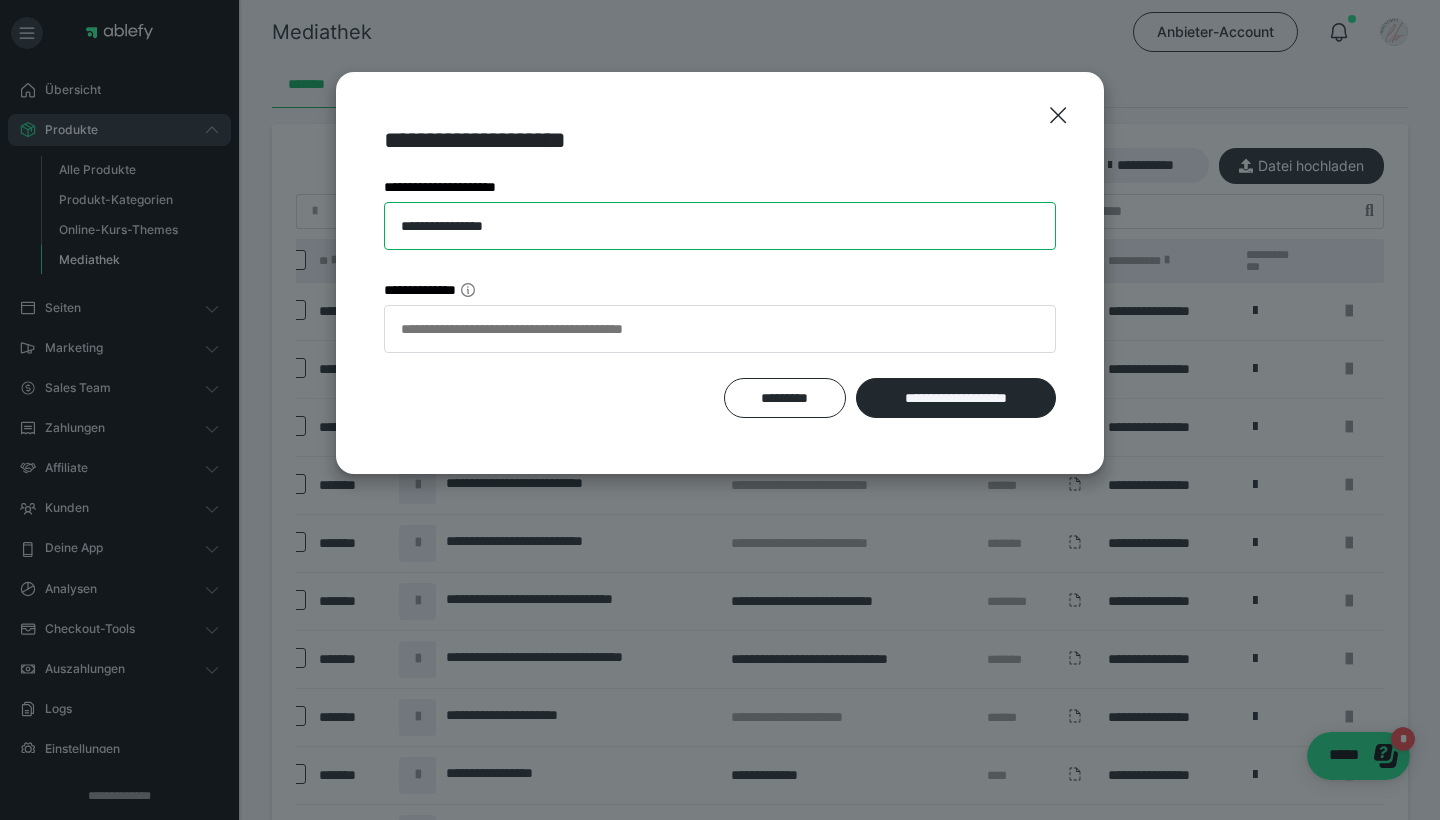 click on "**********" at bounding box center (720, 226) 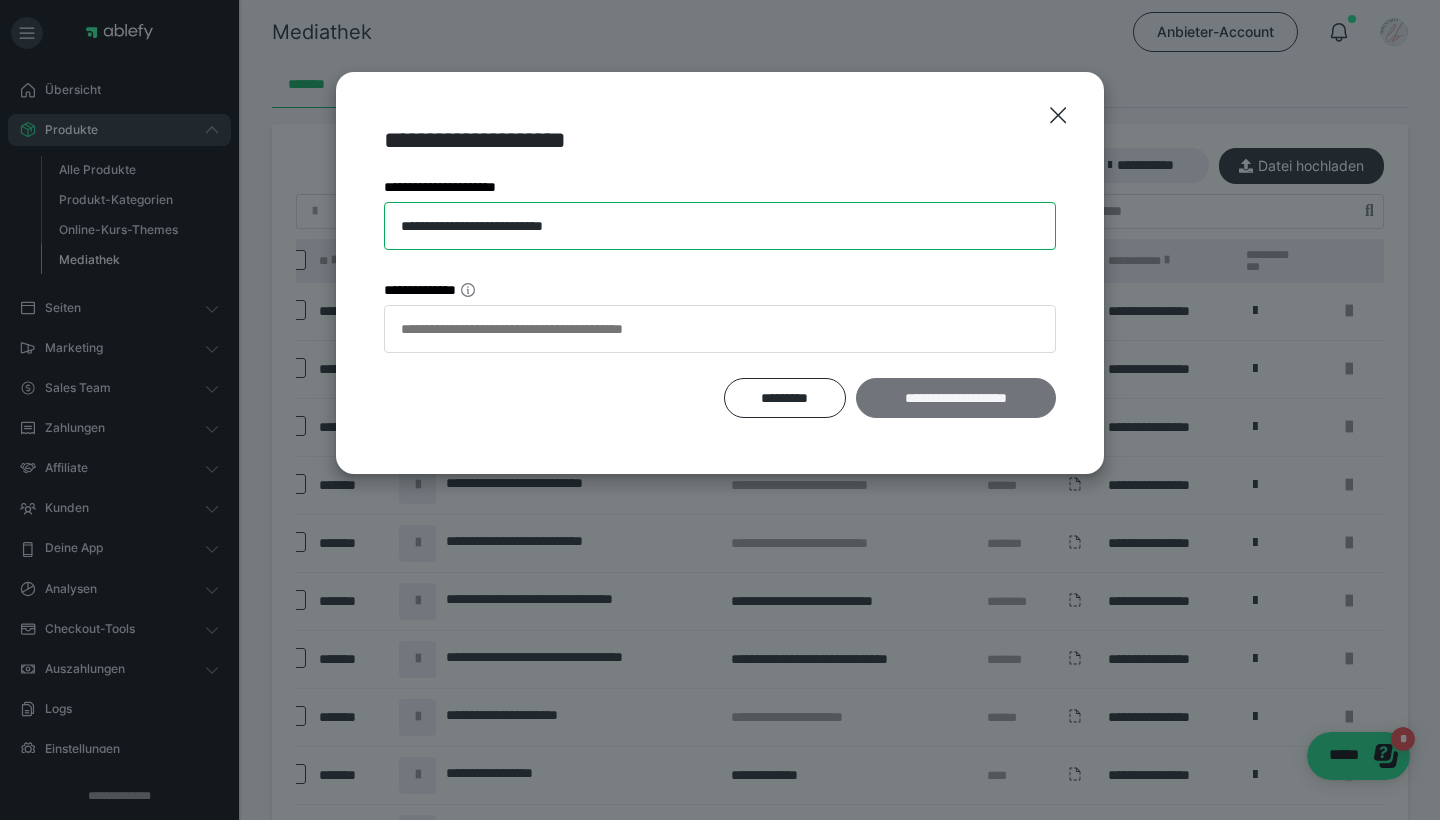 type on "**********" 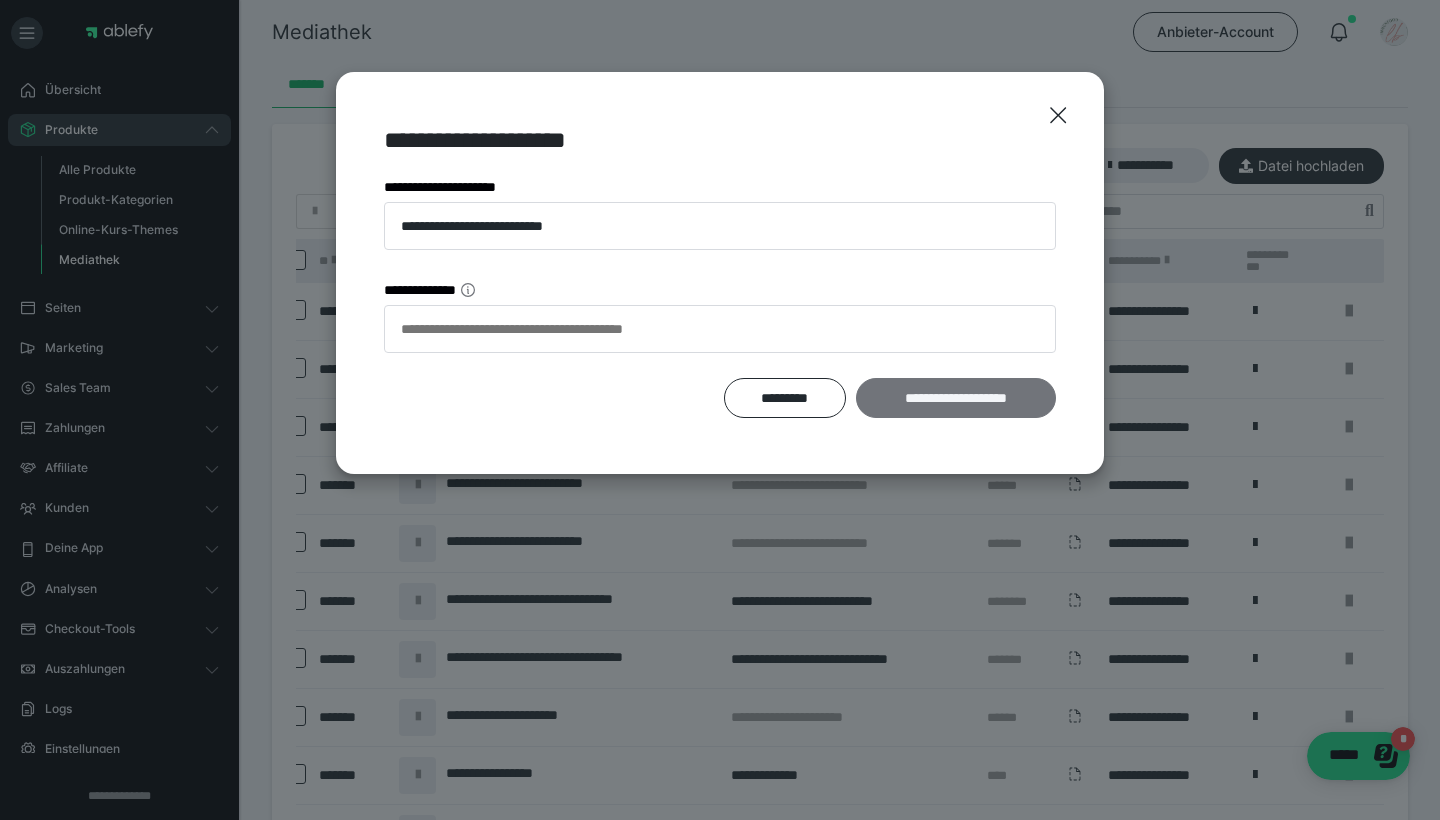 click on "**********" at bounding box center (956, 398) 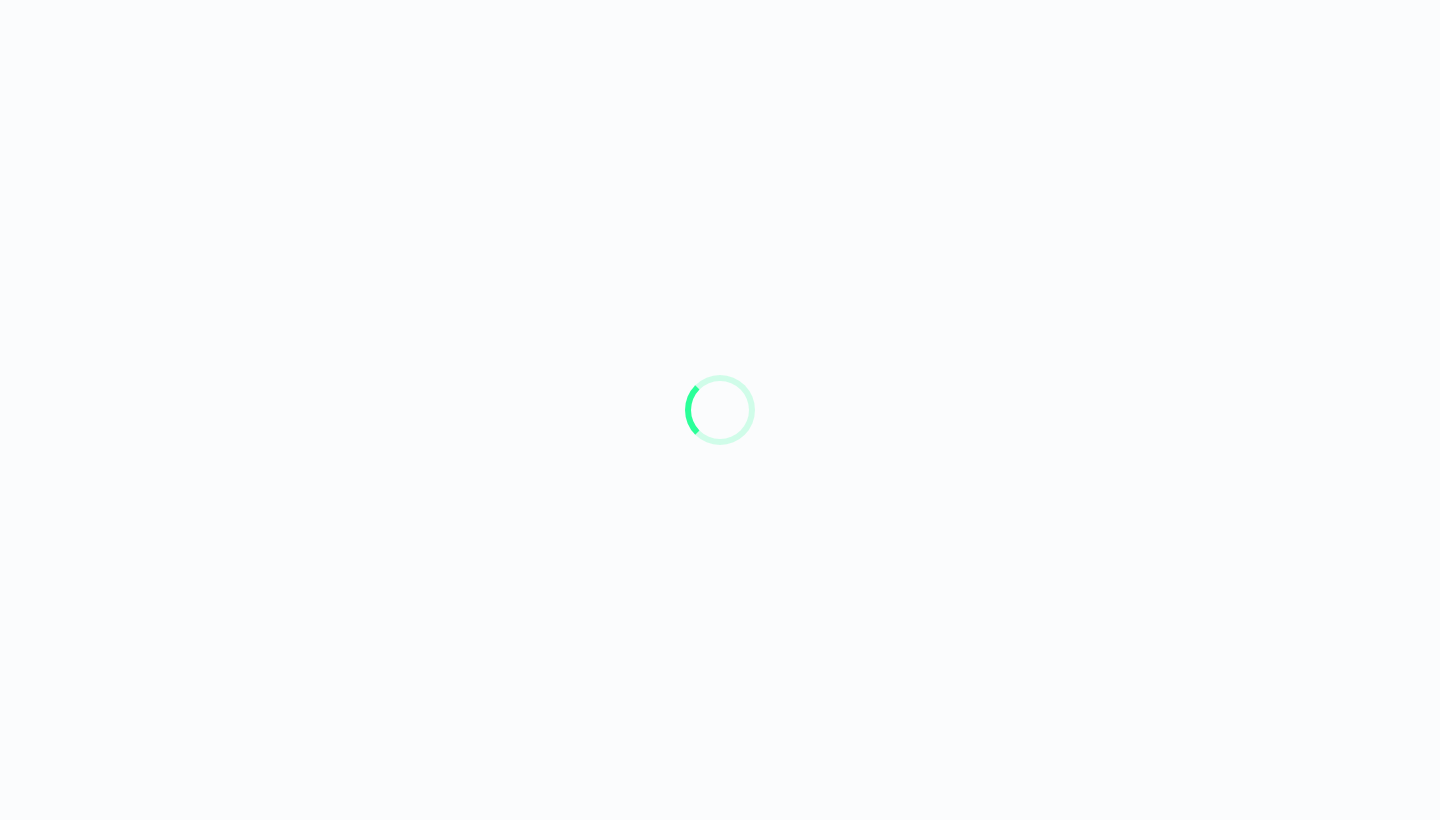 scroll, scrollTop: 0, scrollLeft: 0, axis: both 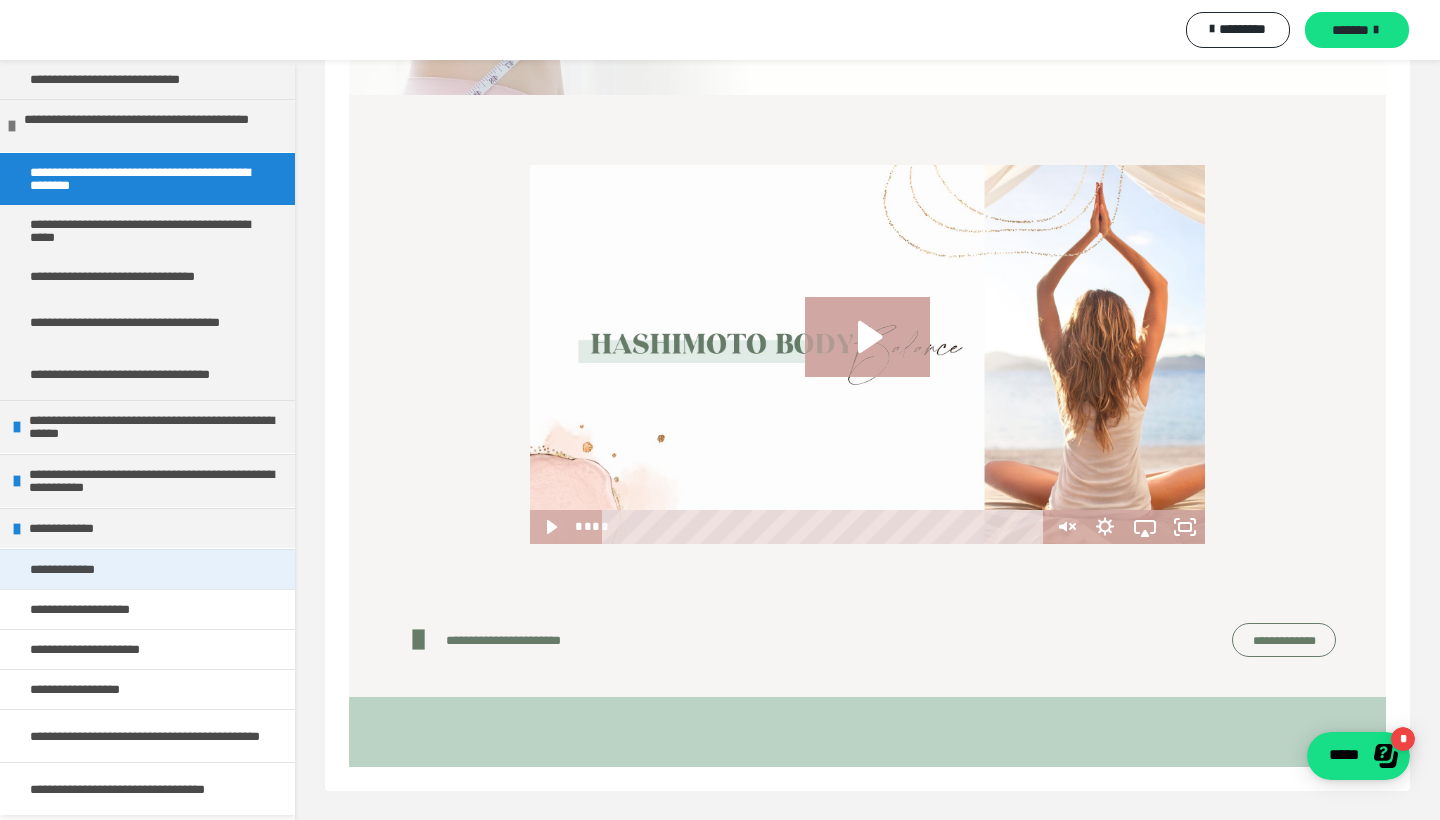 click on "**********" at bounding box center [147, 569] 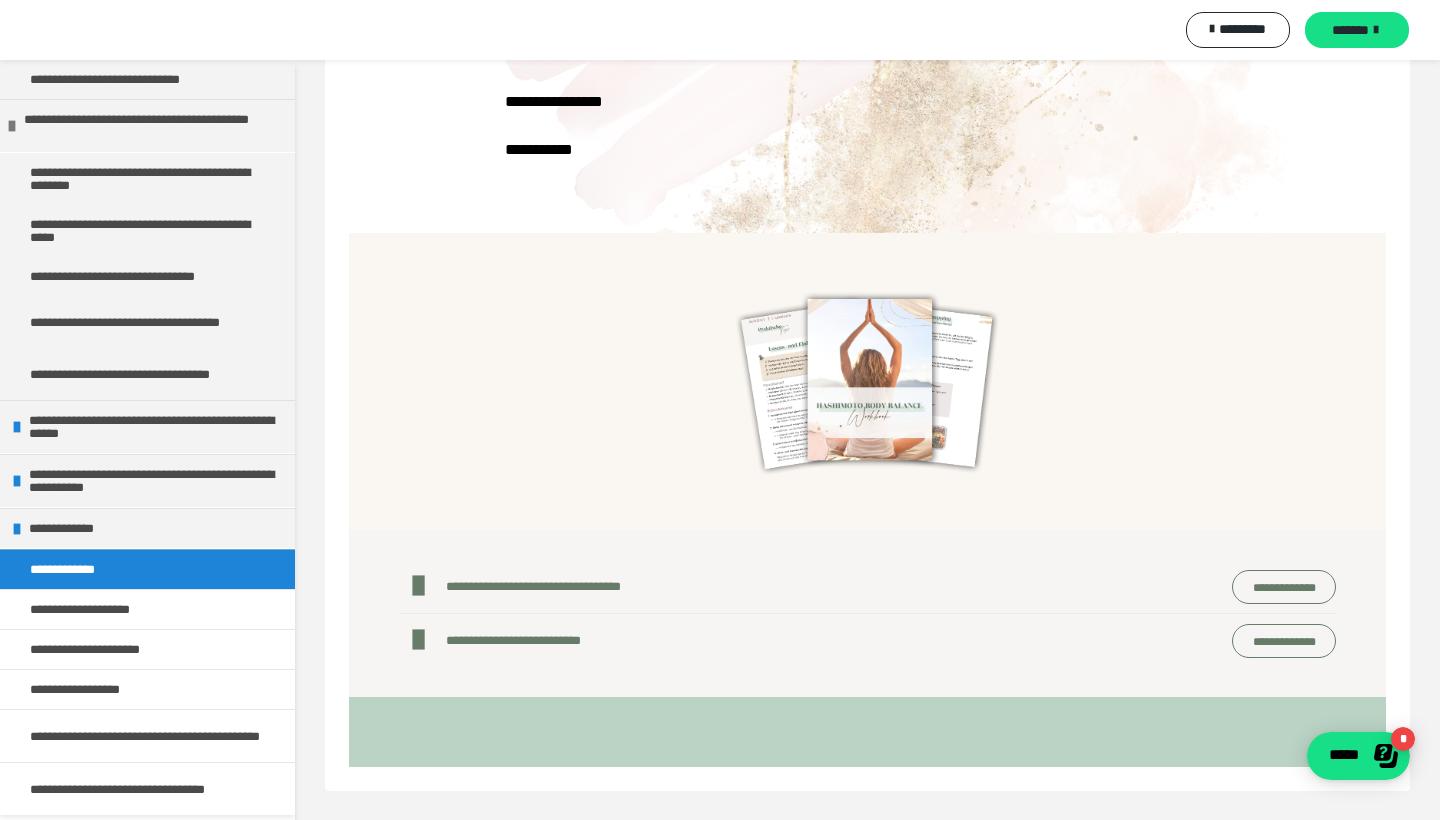 scroll, scrollTop: 438, scrollLeft: 0, axis: vertical 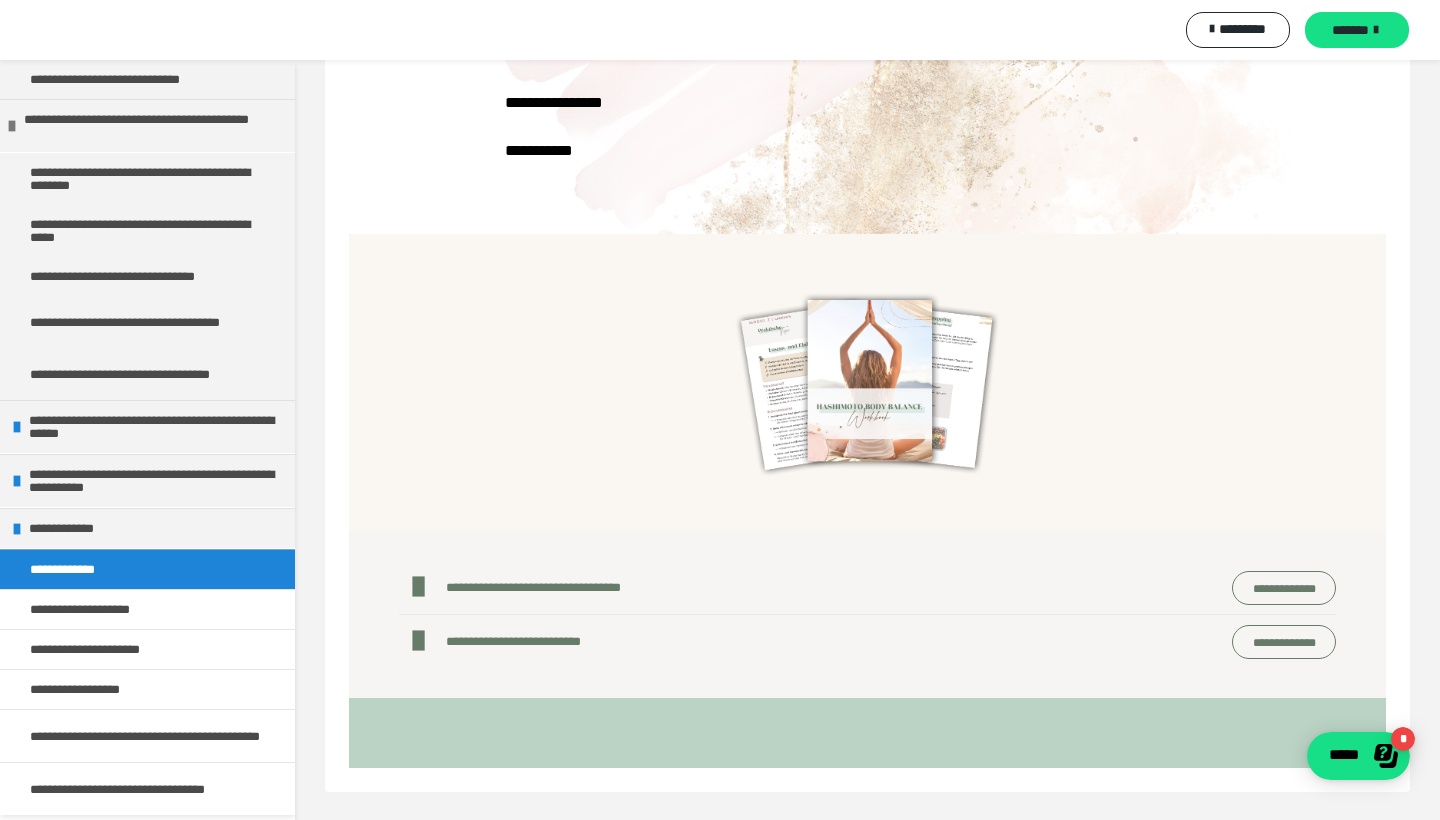 click on "**********" at bounding box center [1284, 588] 